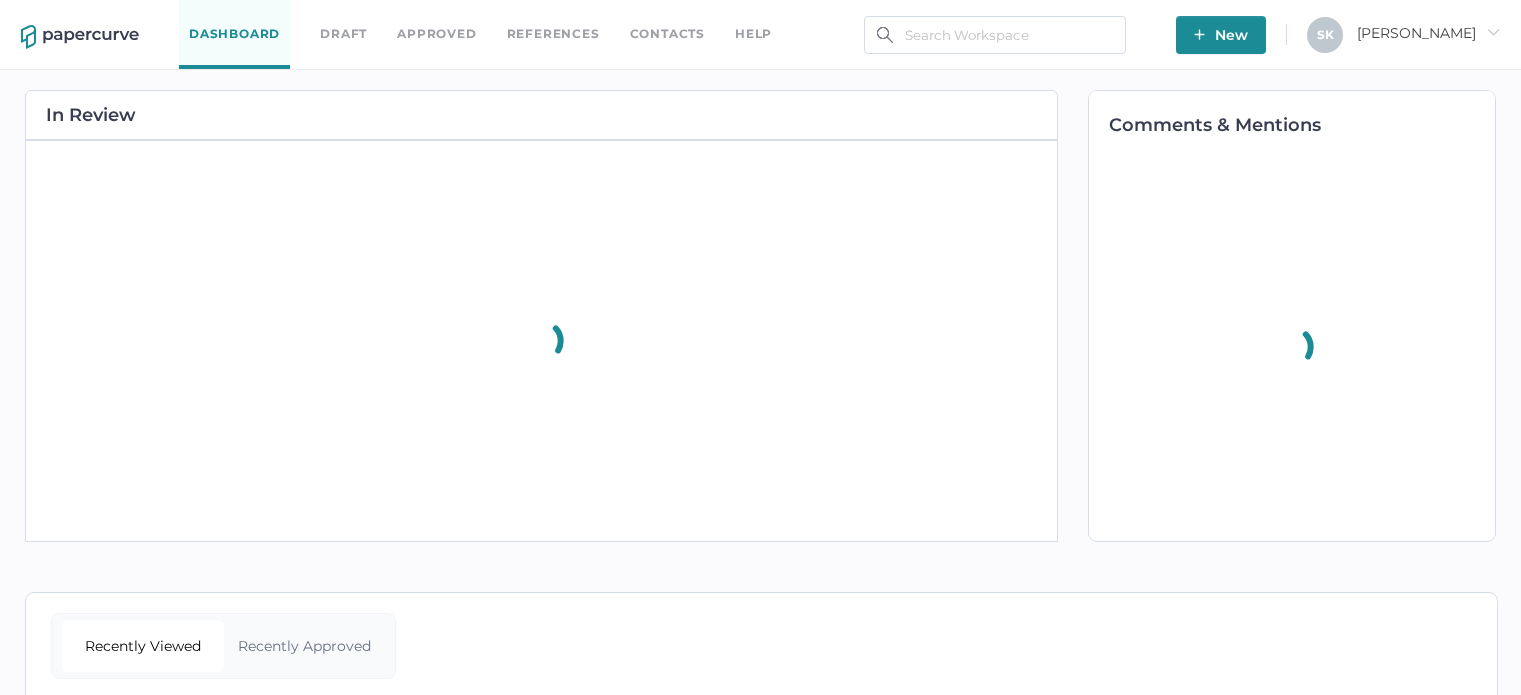 scroll, scrollTop: 0, scrollLeft: 0, axis: both 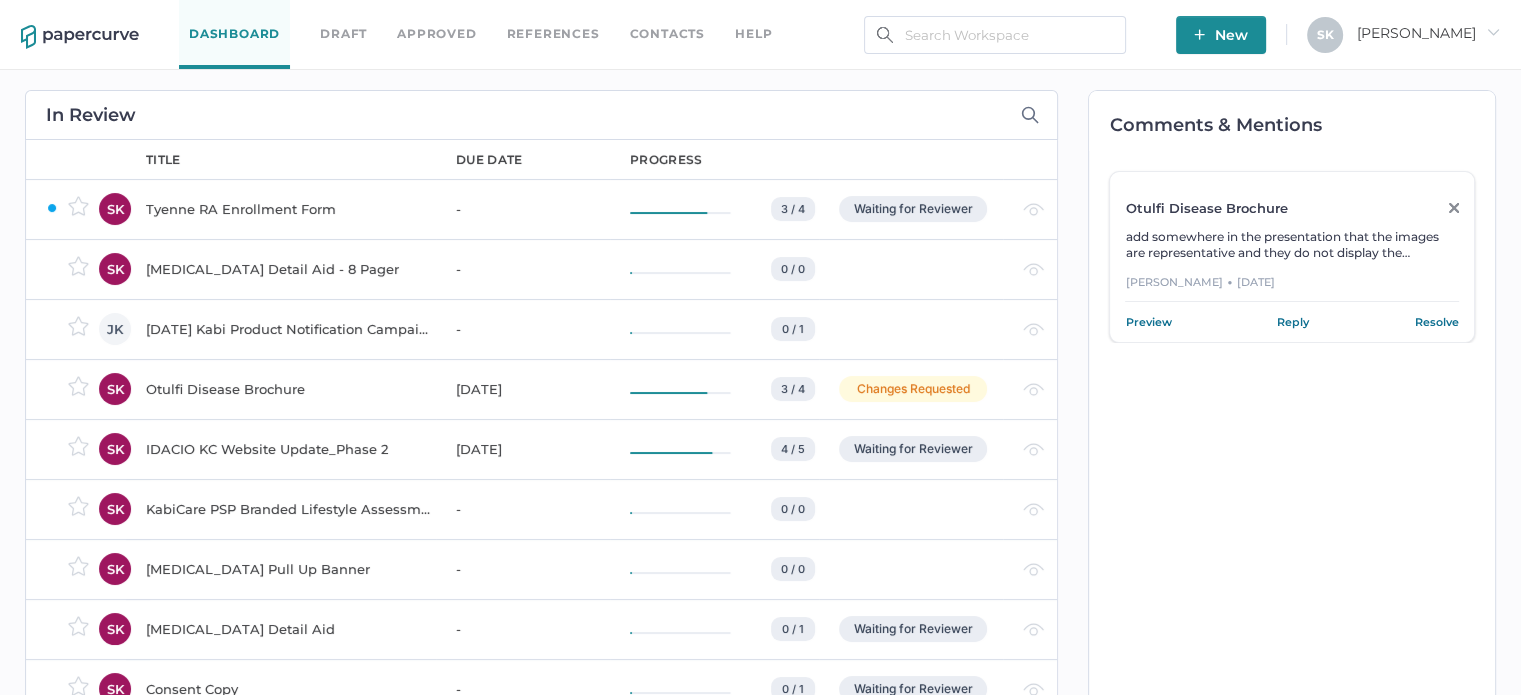 click on "Tyenne RA Enrollment Form" at bounding box center [289, 209] 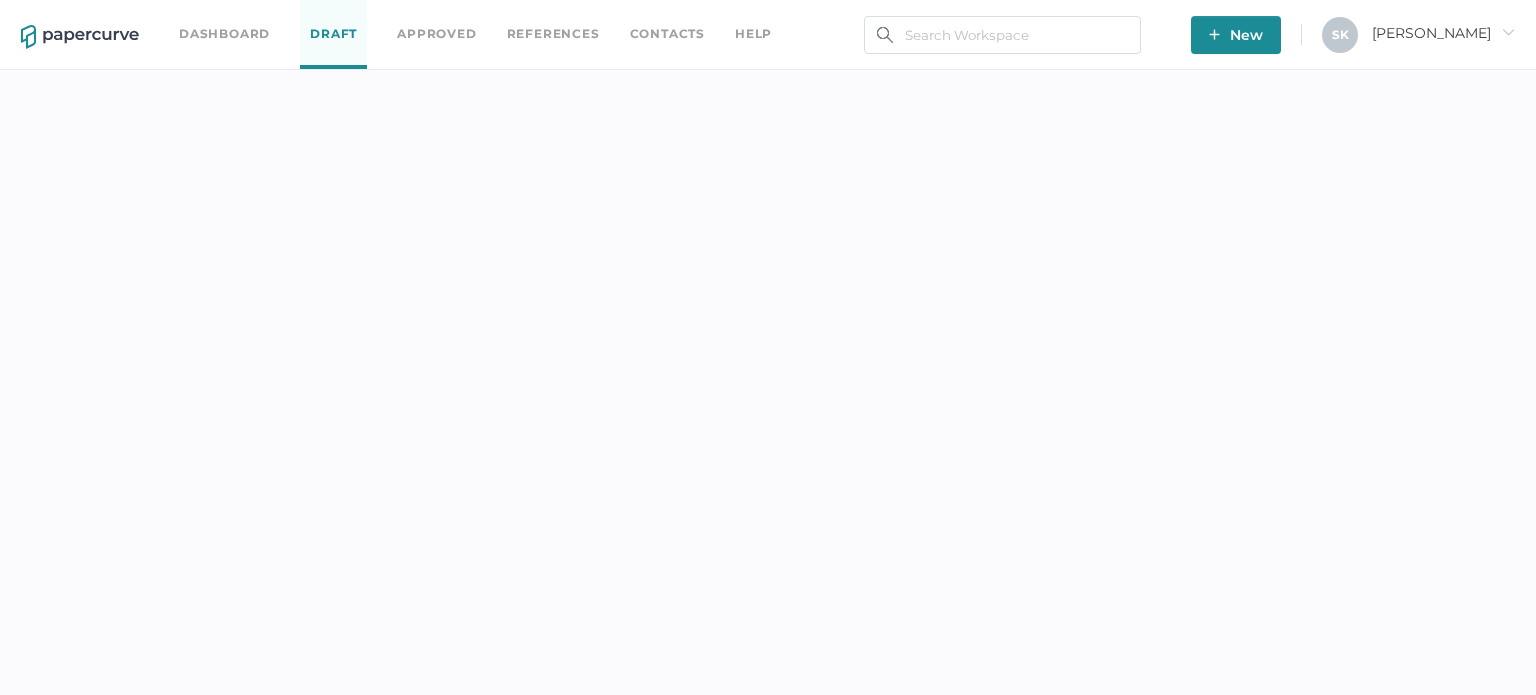 scroll, scrollTop: 0, scrollLeft: 0, axis: both 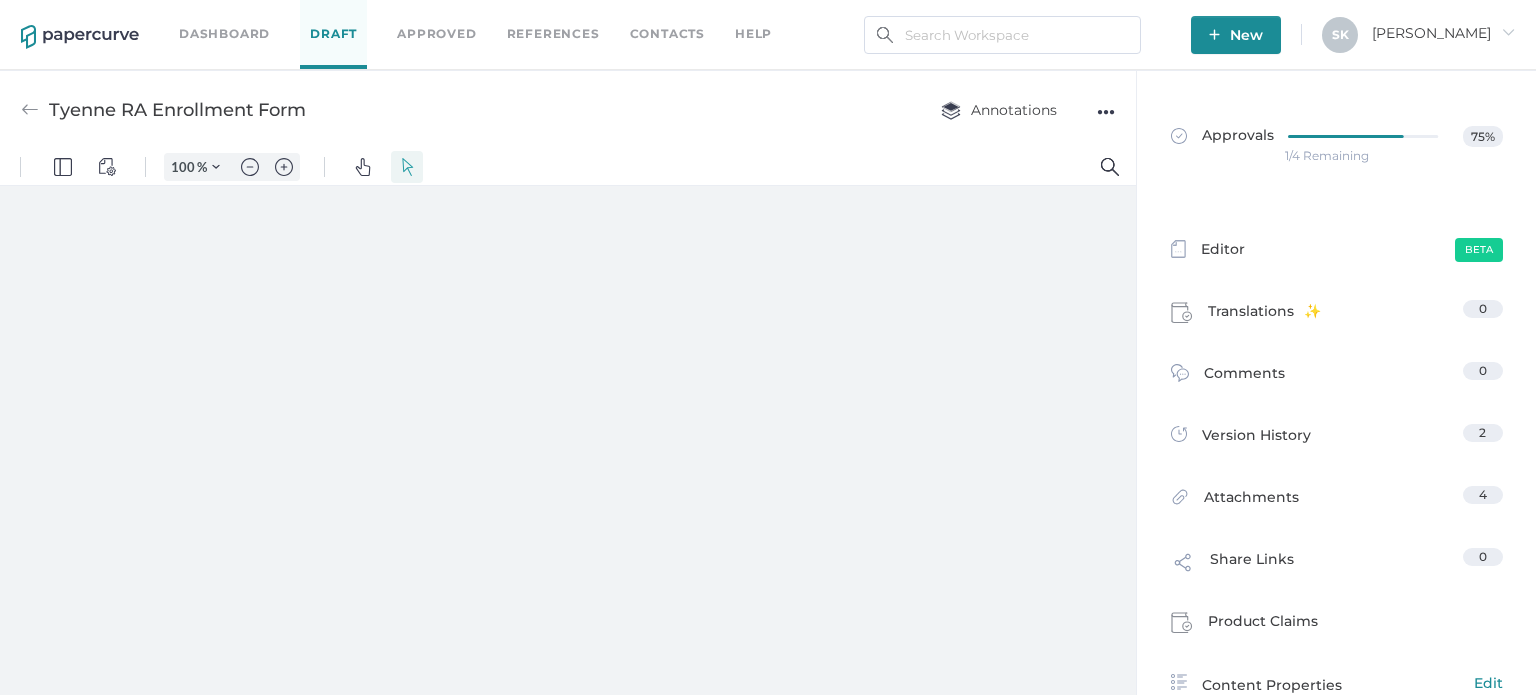 type on "167" 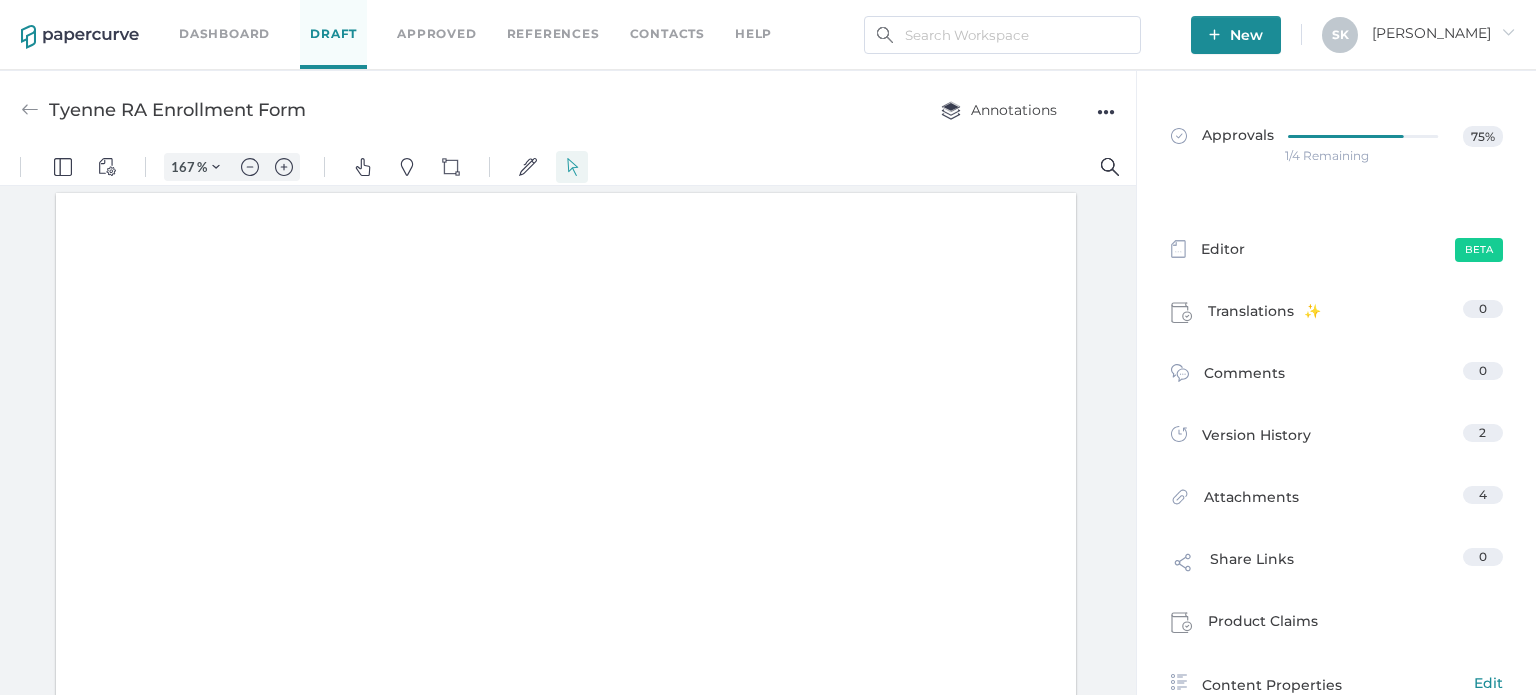 scroll, scrollTop: 4, scrollLeft: 0, axis: vertical 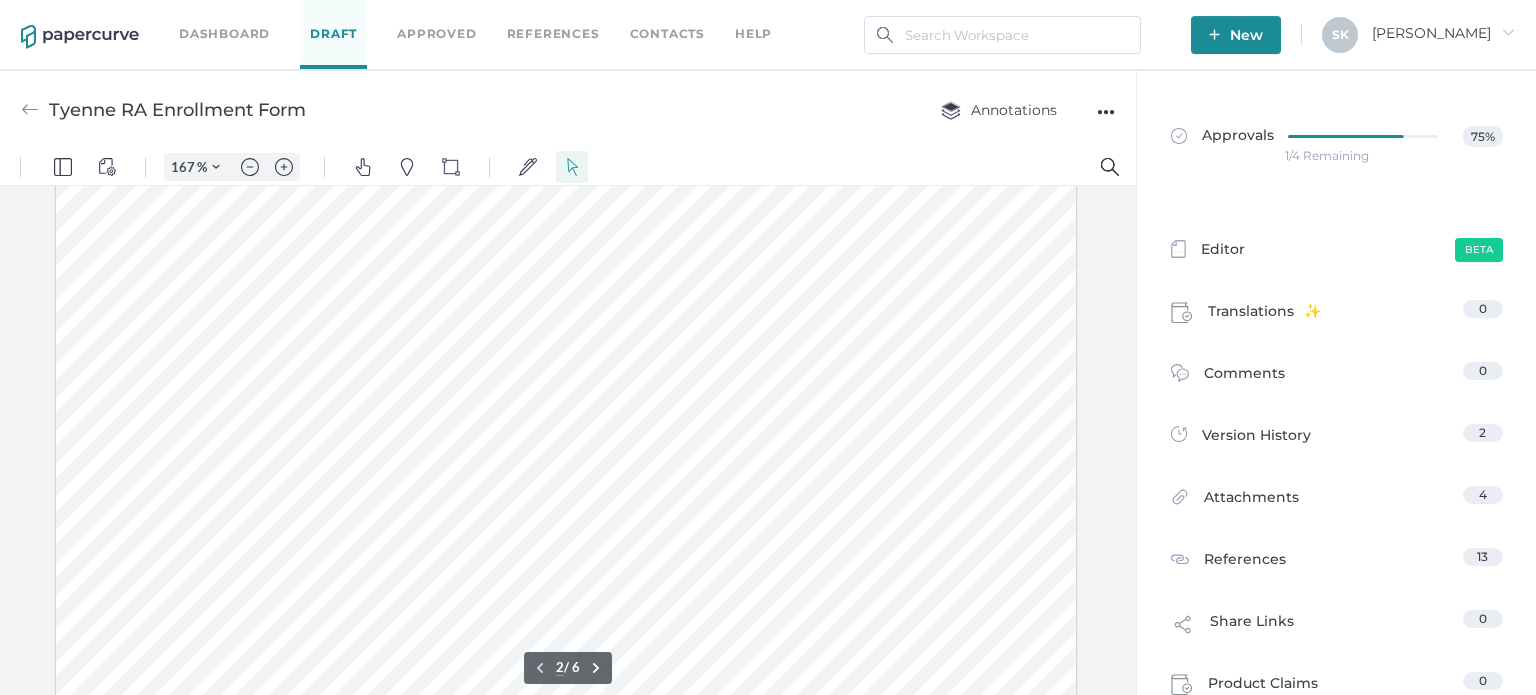 type on "1" 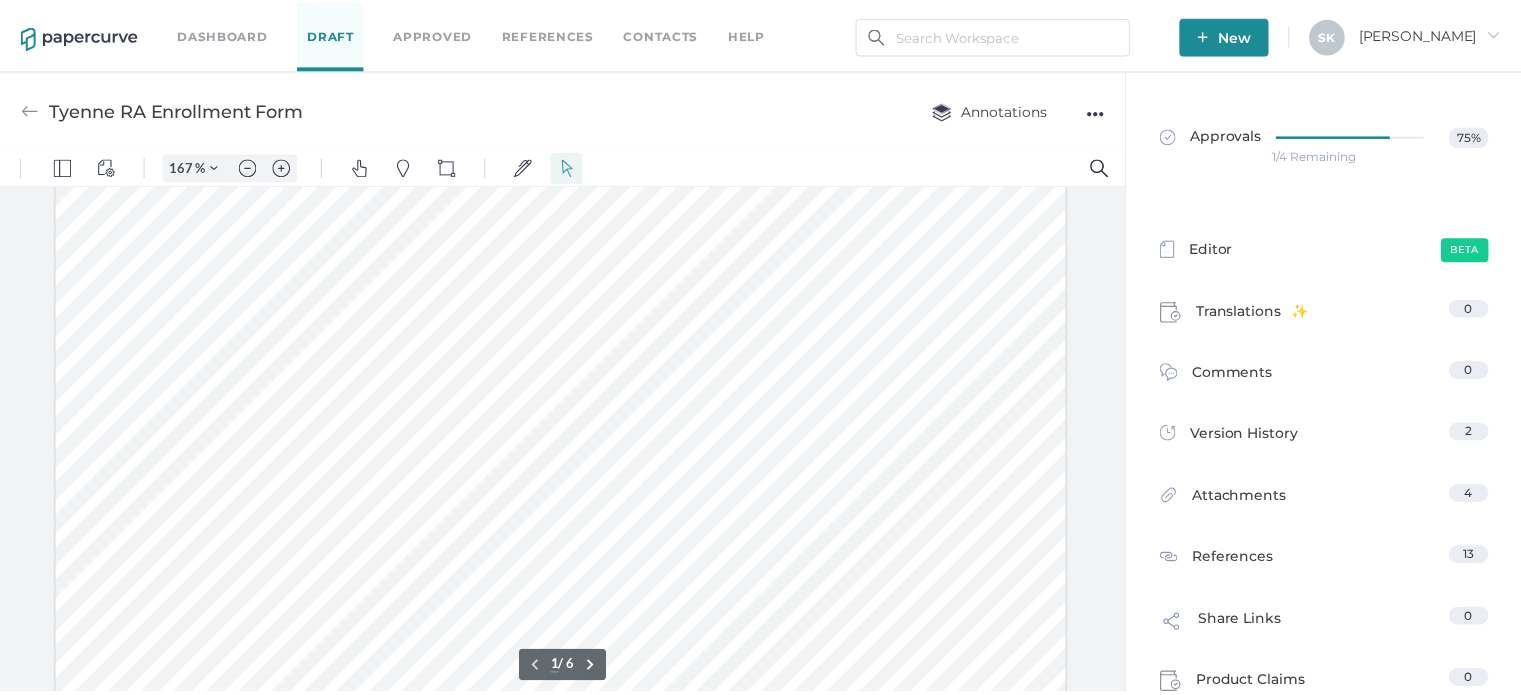 scroll, scrollTop: 0, scrollLeft: 0, axis: both 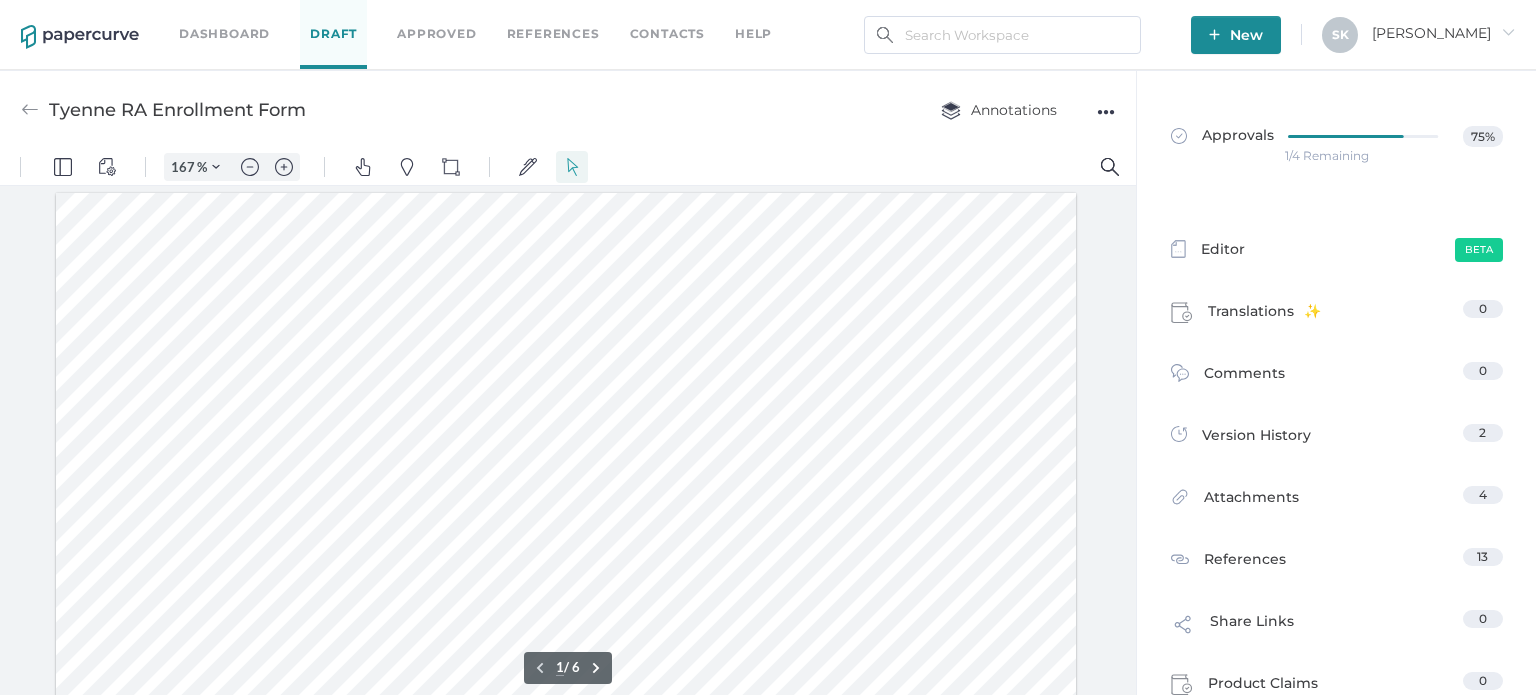 click on "1/4 Remaining" at bounding box center (1327, 156) 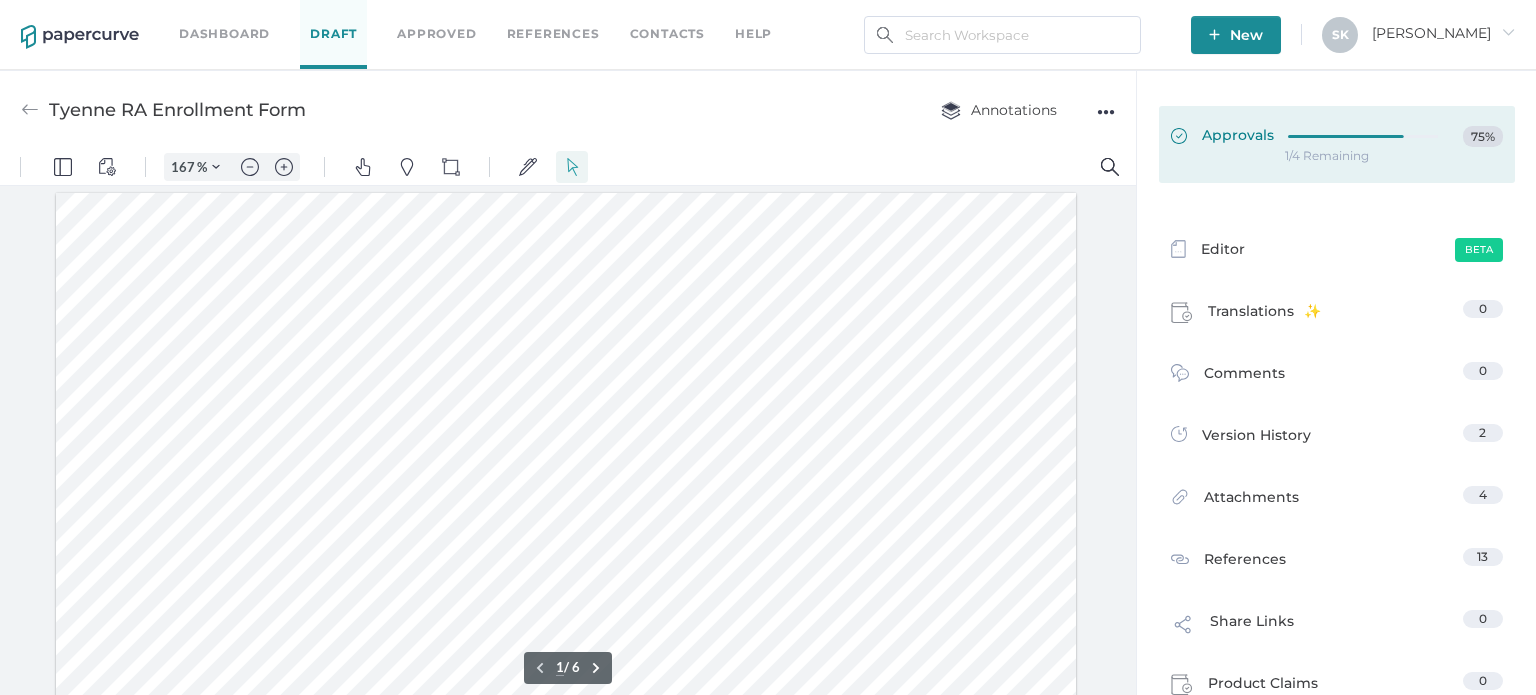 click on "Approvals 75%" at bounding box center [1337, 144] 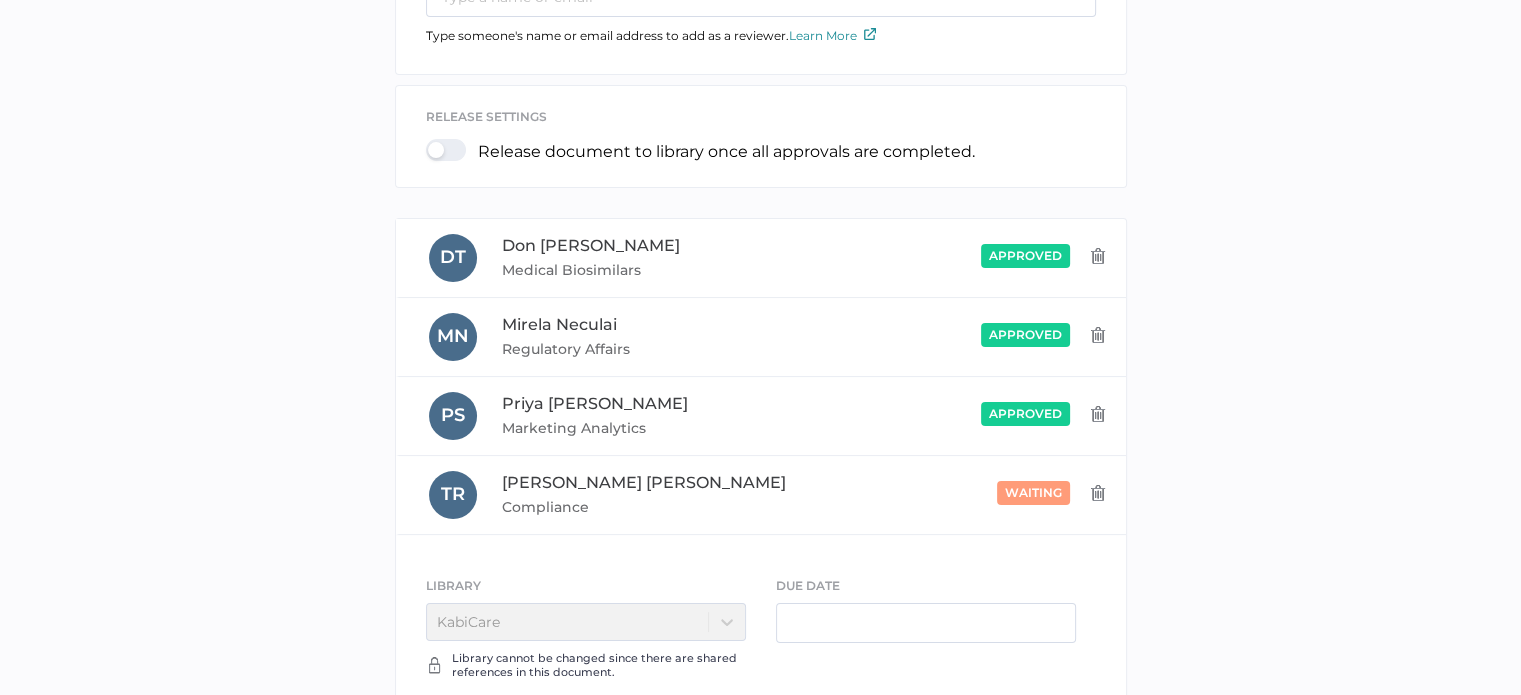 scroll, scrollTop: 432, scrollLeft: 0, axis: vertical 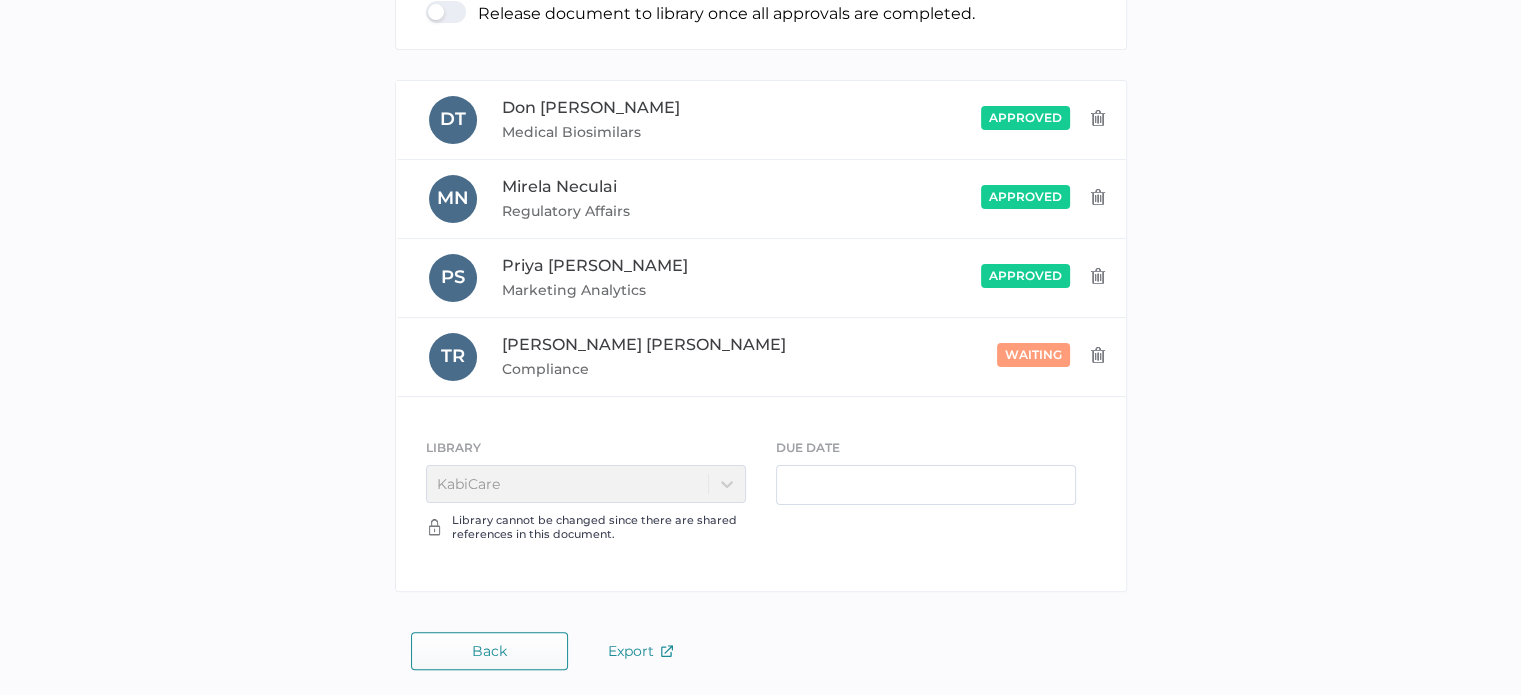click on "Back" at bounding box center [489, 651] 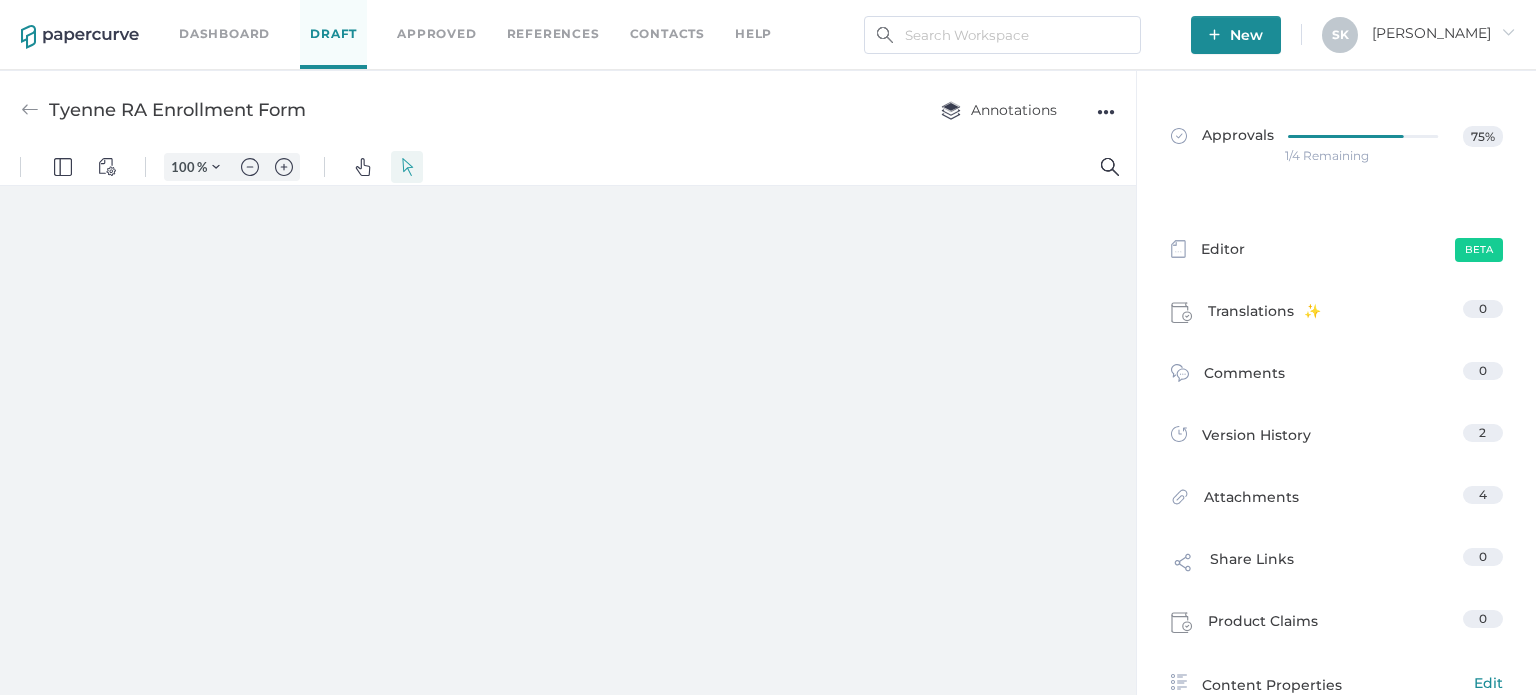 scroll, scrollTop: 0, scrollLeft: 0, axis: both 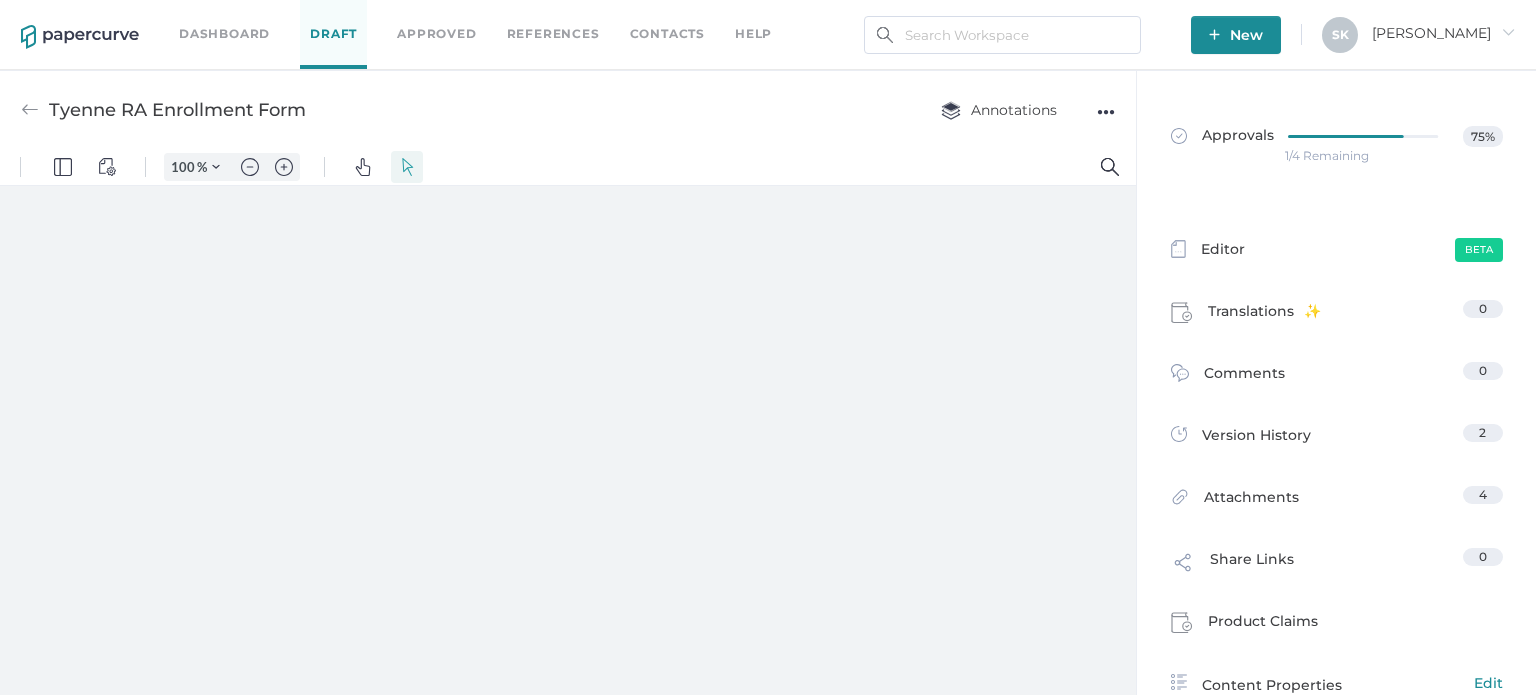 type on "167" 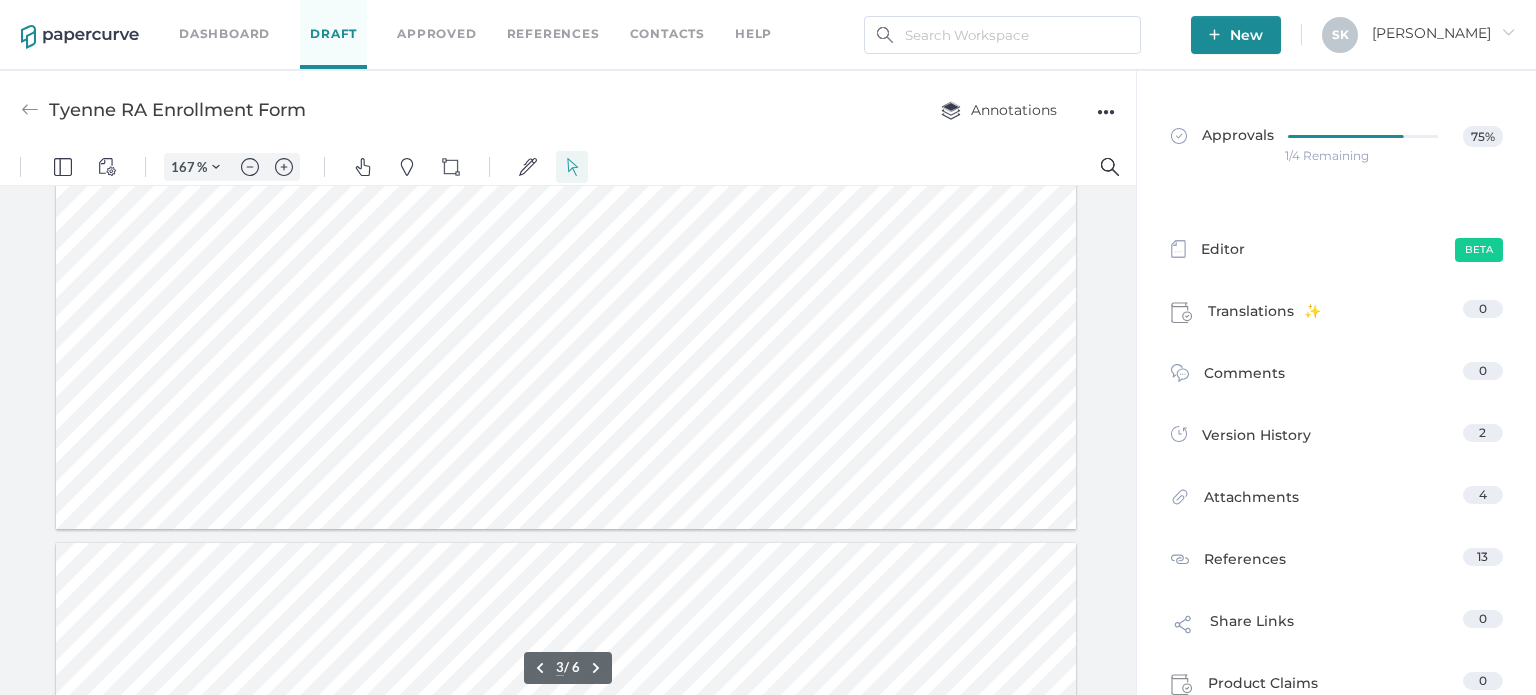 scroll, scrollTop: 2700, scrollLeft: 0, axis: vertical 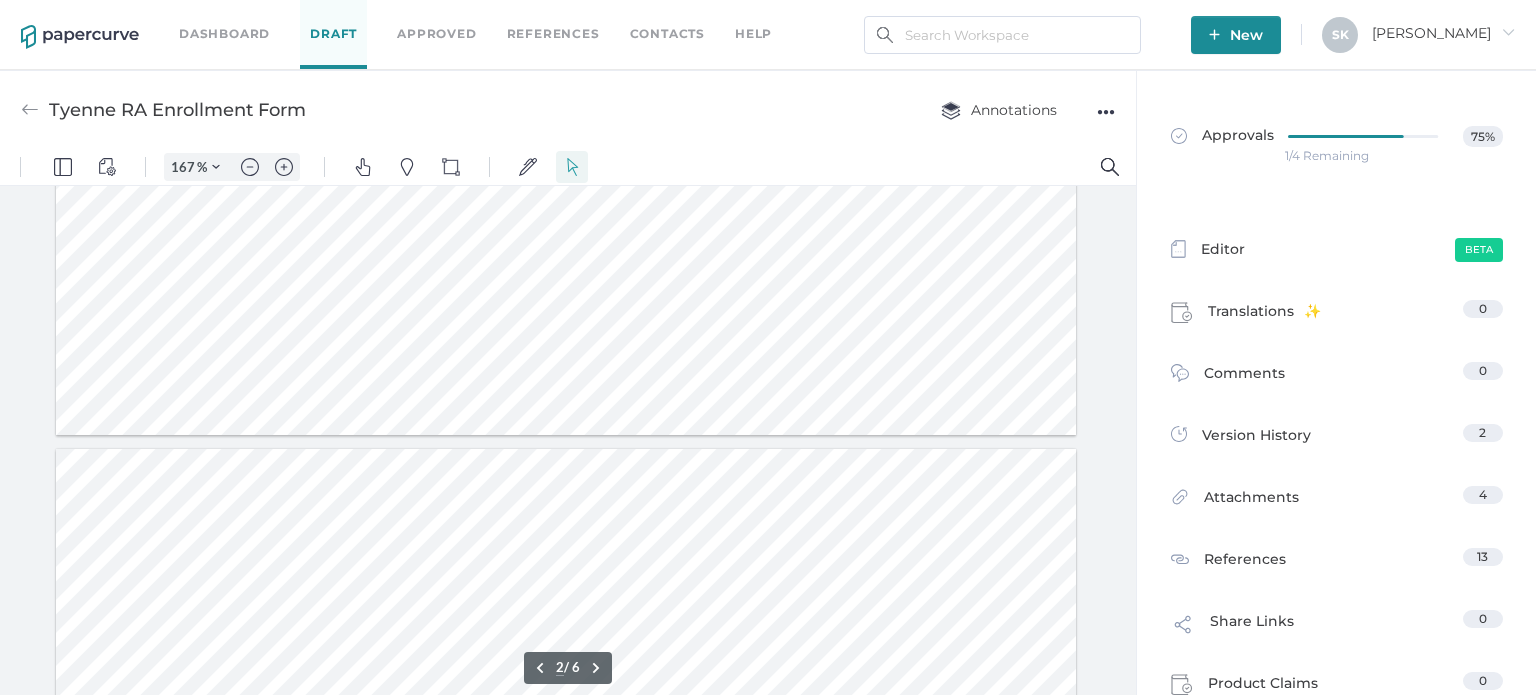 type on "1" 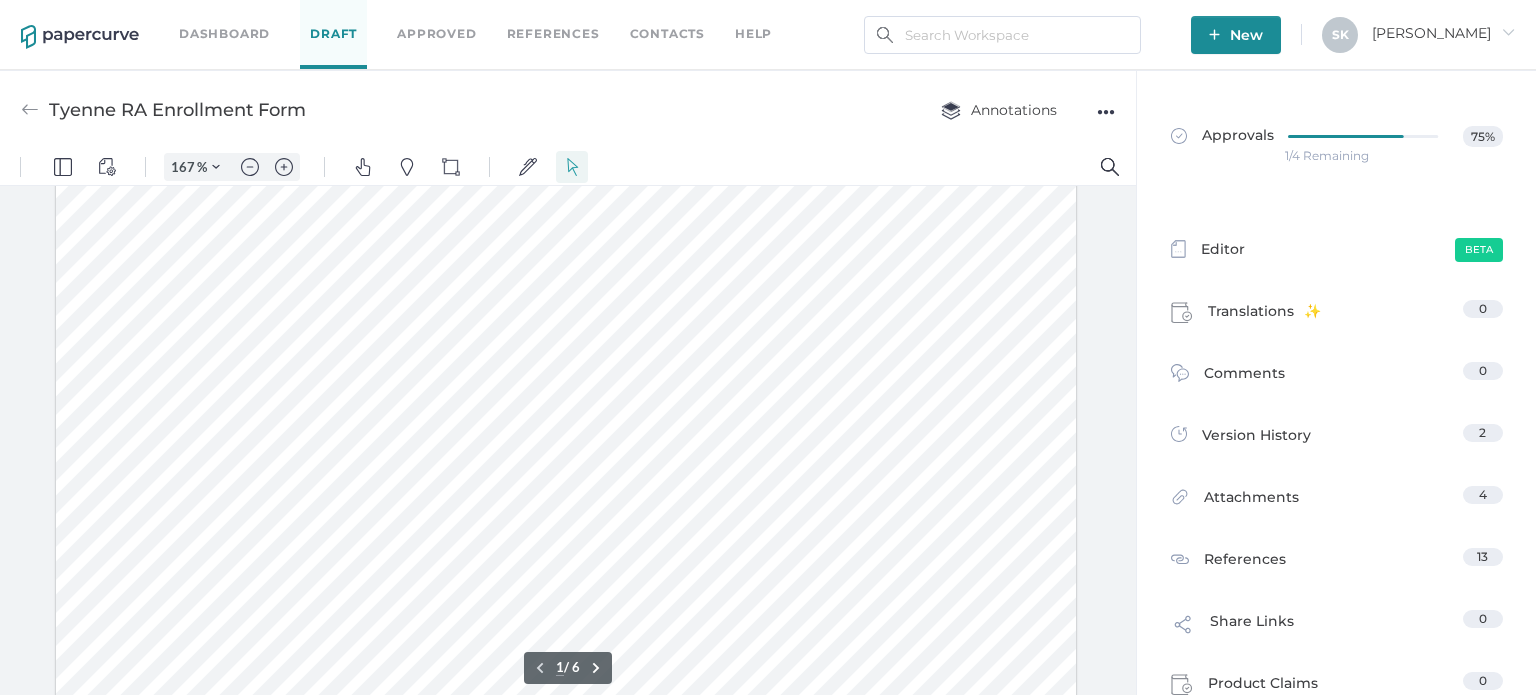 scroll, scrollTop: 0, scrollLeft: 0, axis: both 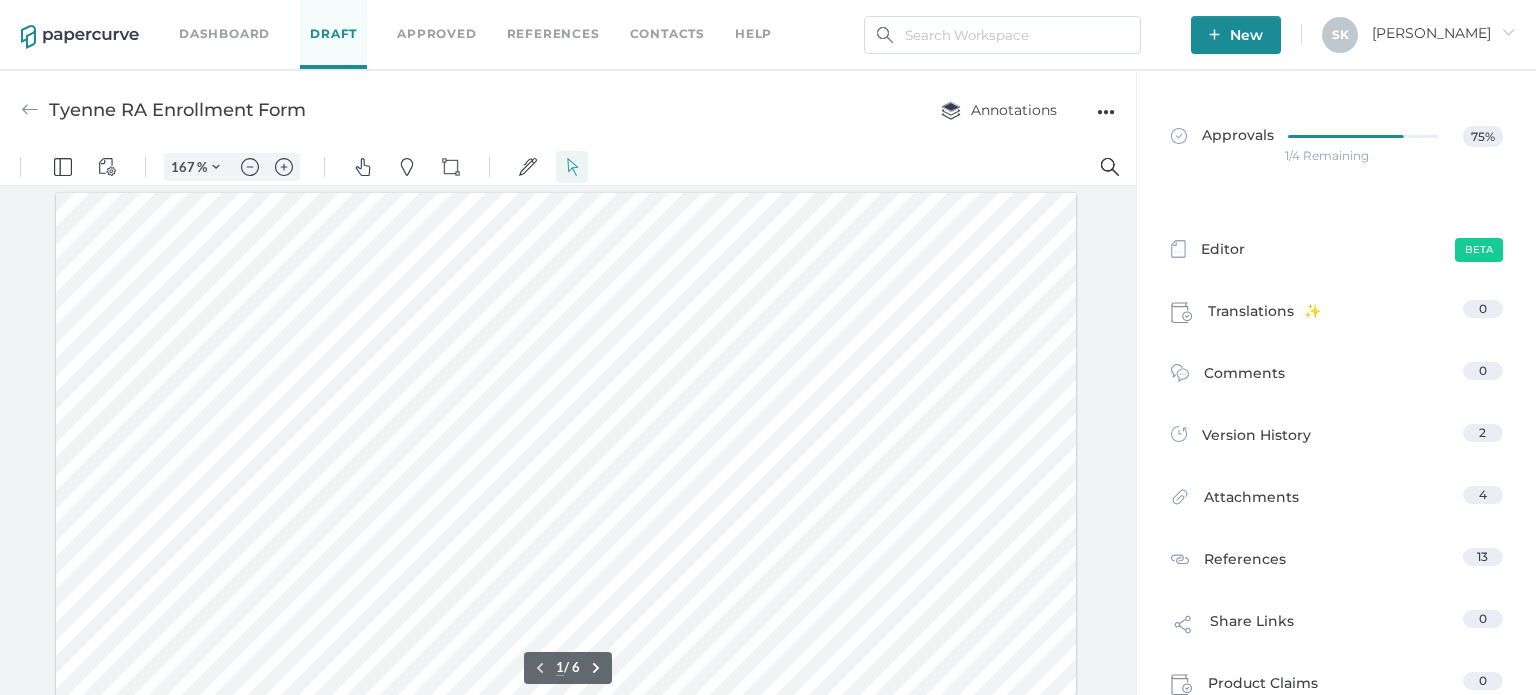 click on "1/4 Remaining" at bounding box center (1327, 156) 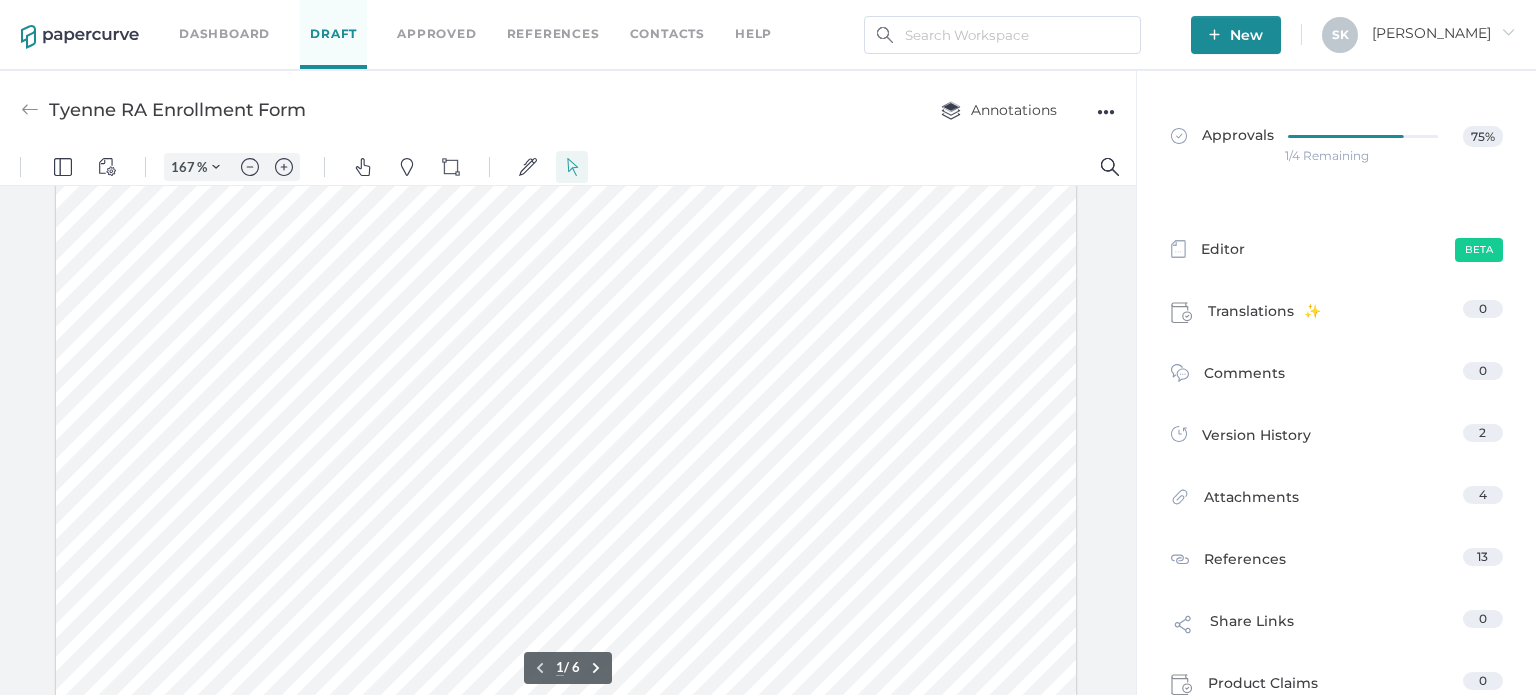 scroll, scrollTop: 200, scrollLeft: 0, axis: vertical 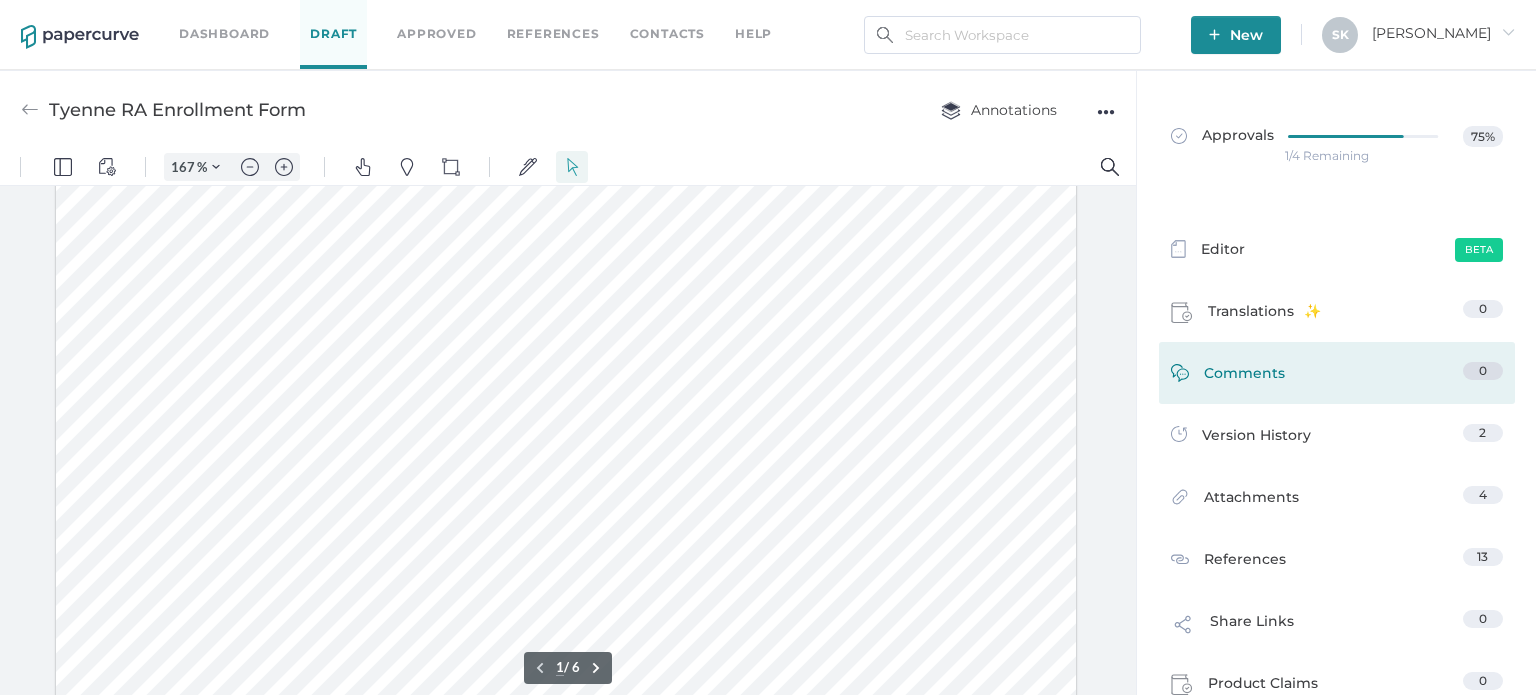 click on "Comments 0" at bounding box center [1337, 377] 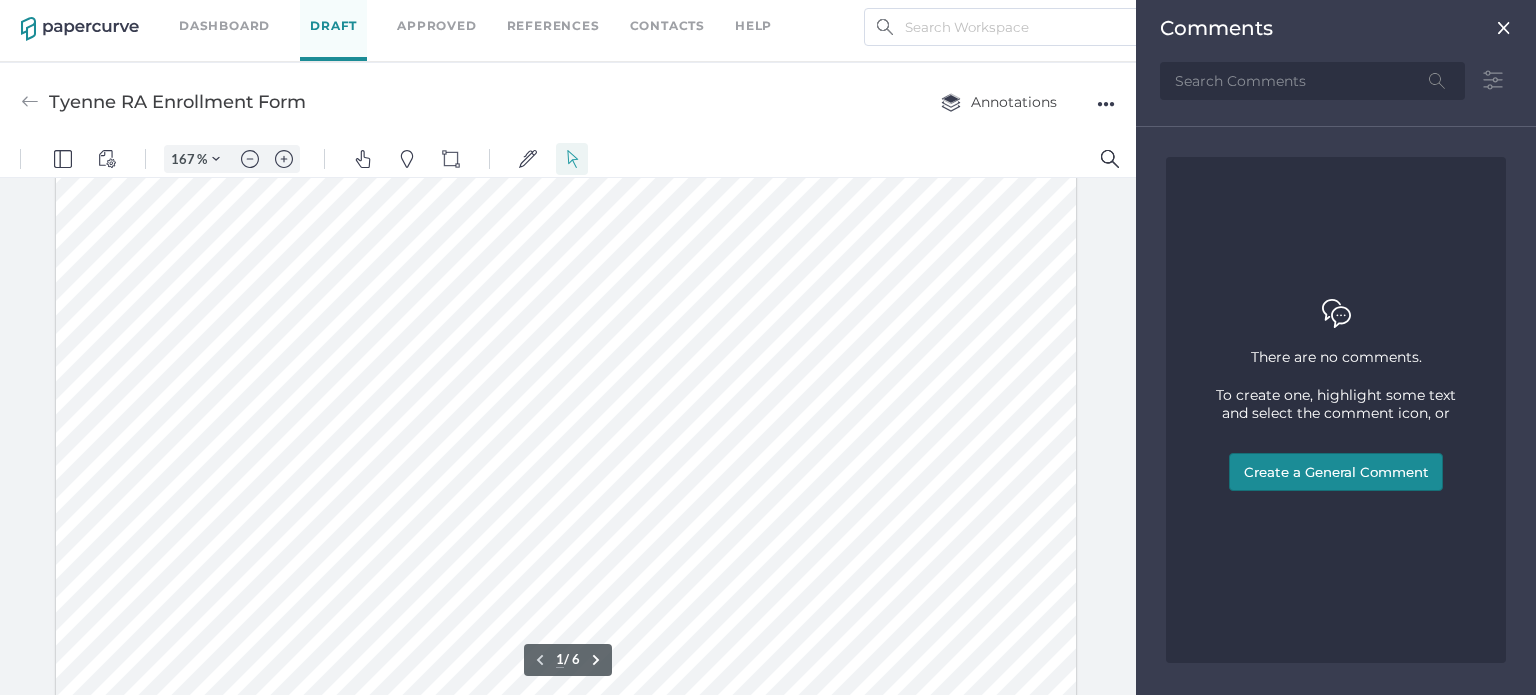 click at bounding box center [1504, 28] 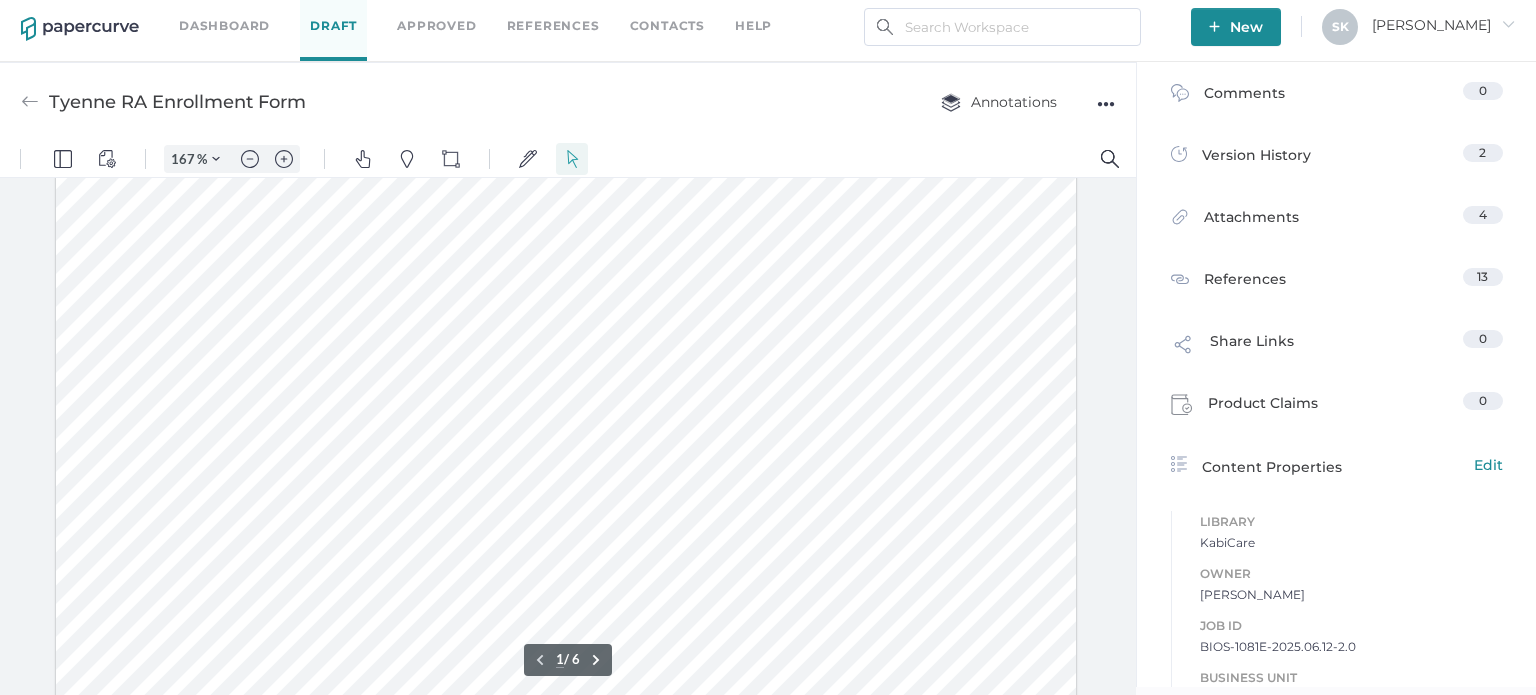 scroll, scrollTop: 0, scrollLeft: 0, axis: both 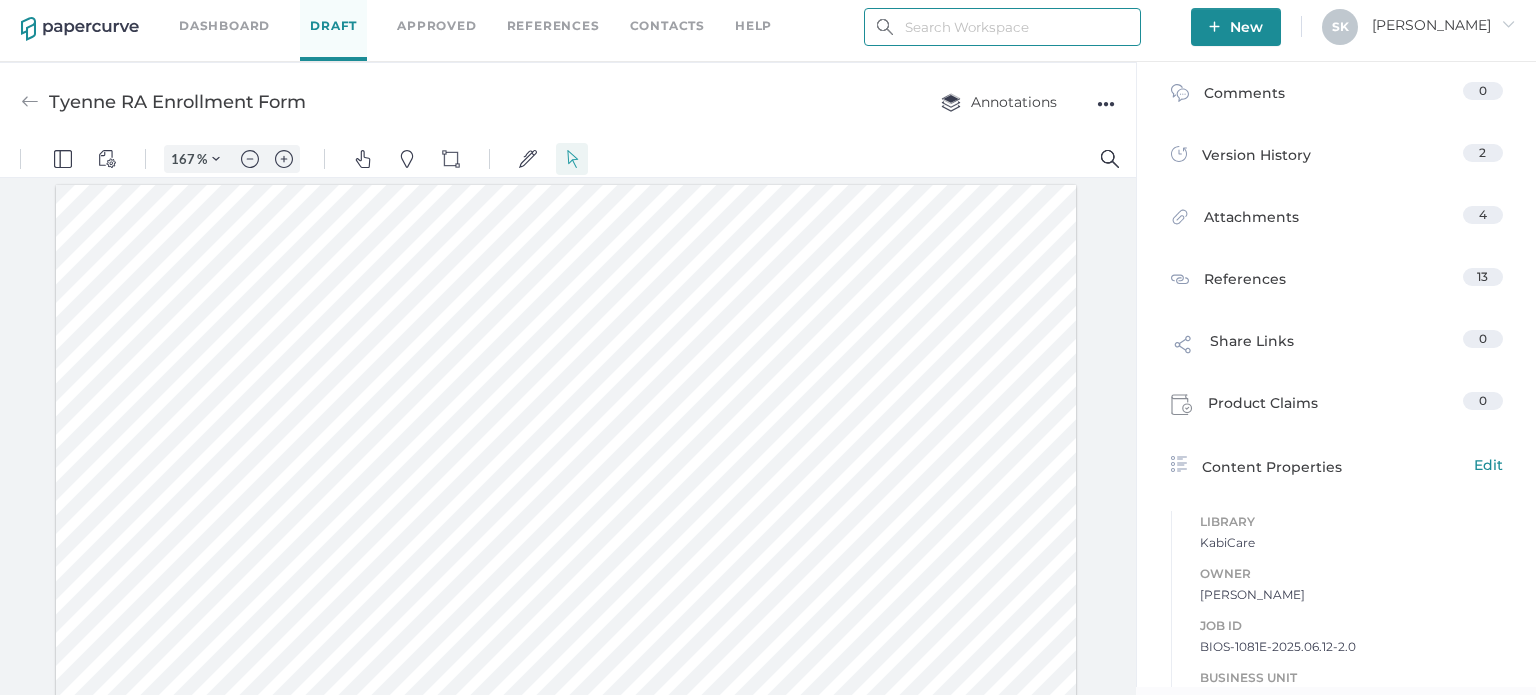 click at bounding box center [1002, 27] 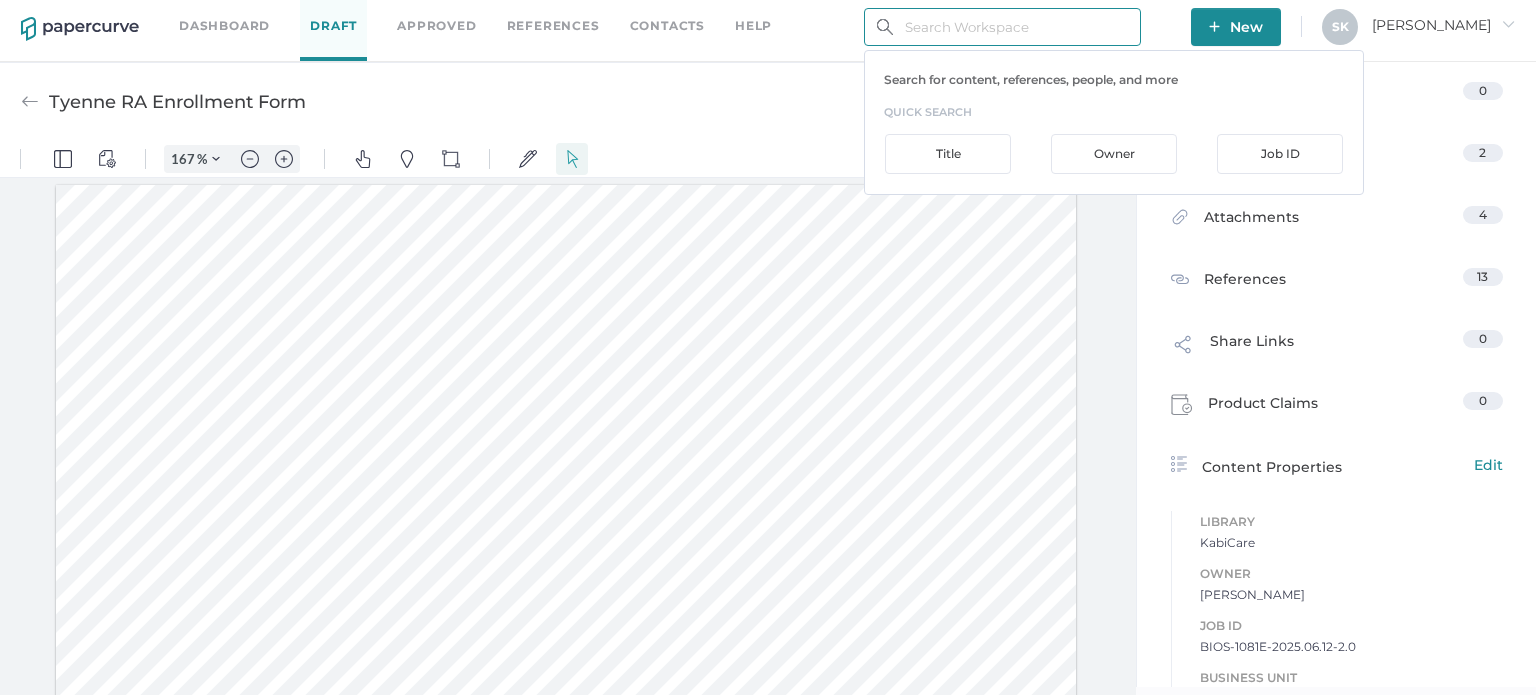 paste on "BIOS-982" 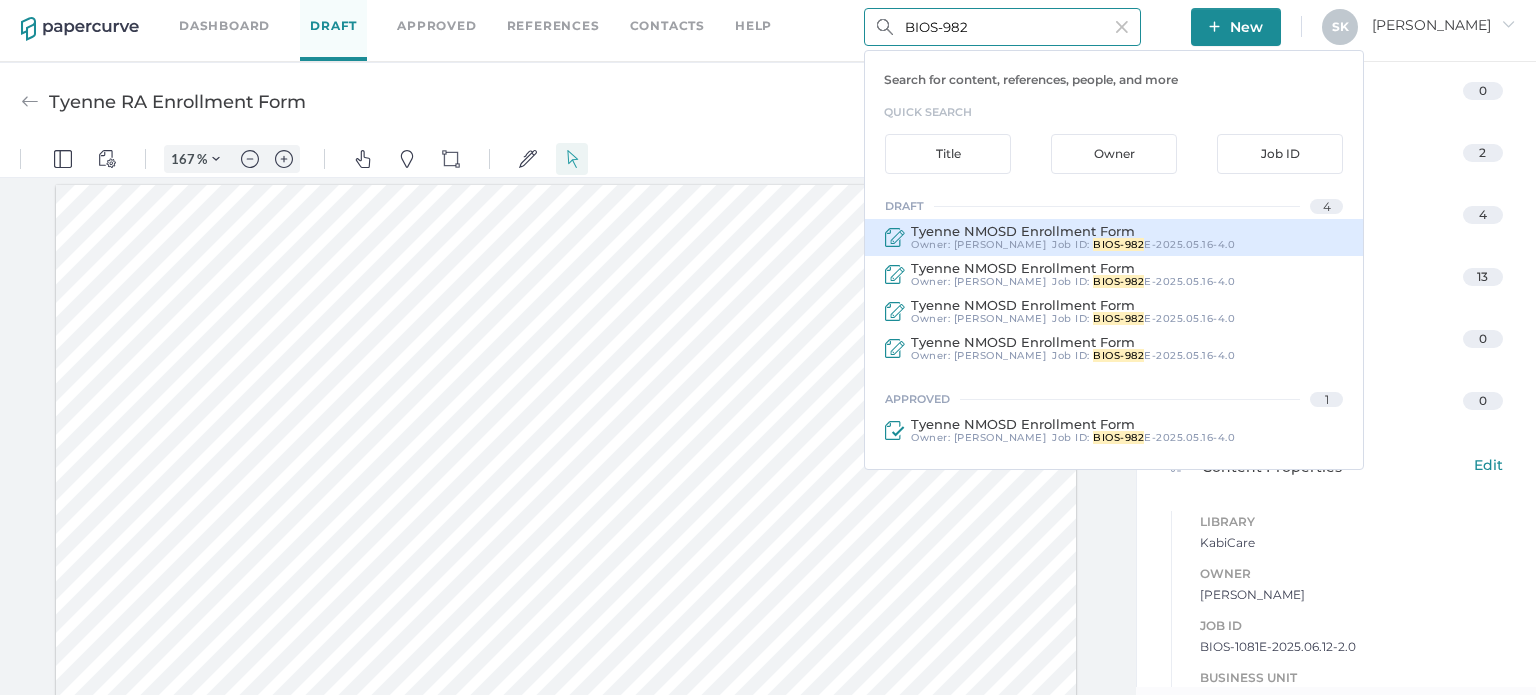 type on "BIOS-982" 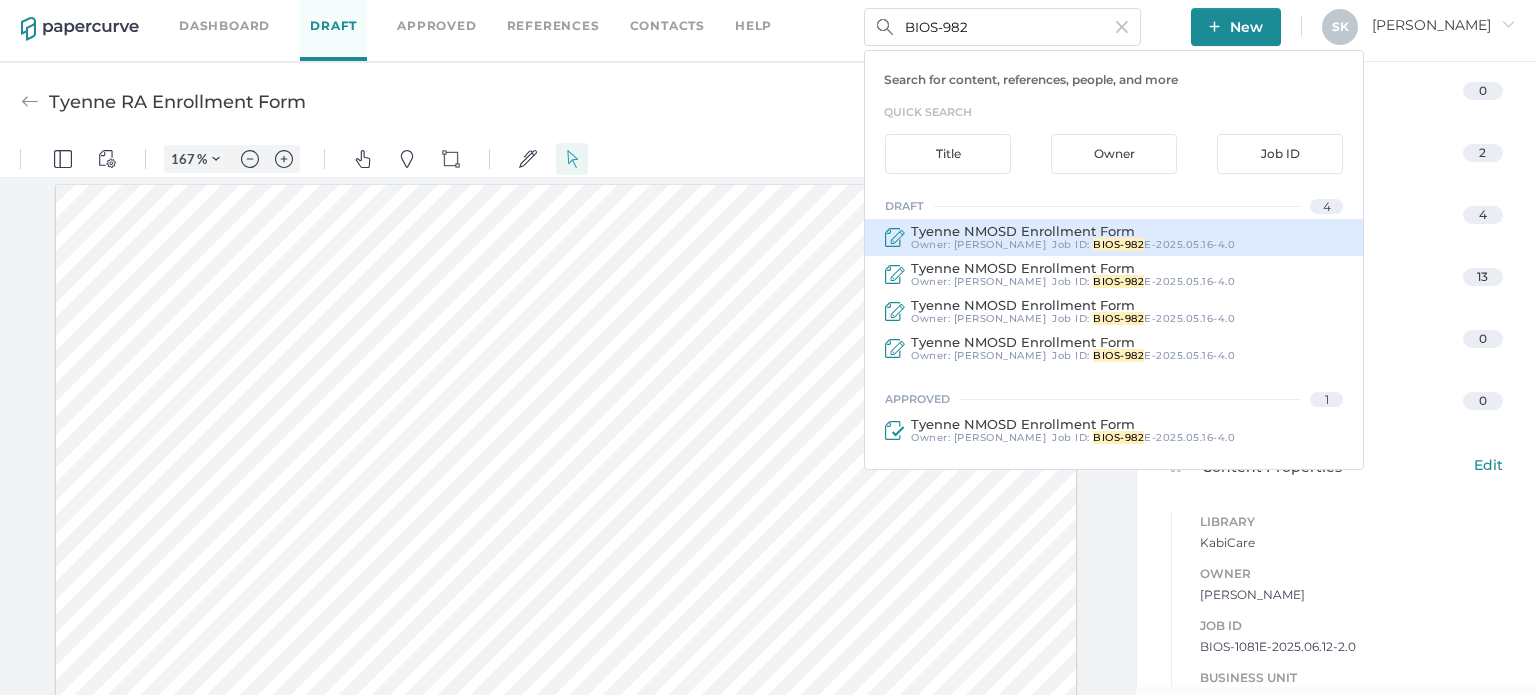 click on "Tyenne NMOSD Enrollment Form" at bounding box center [1023, 231] 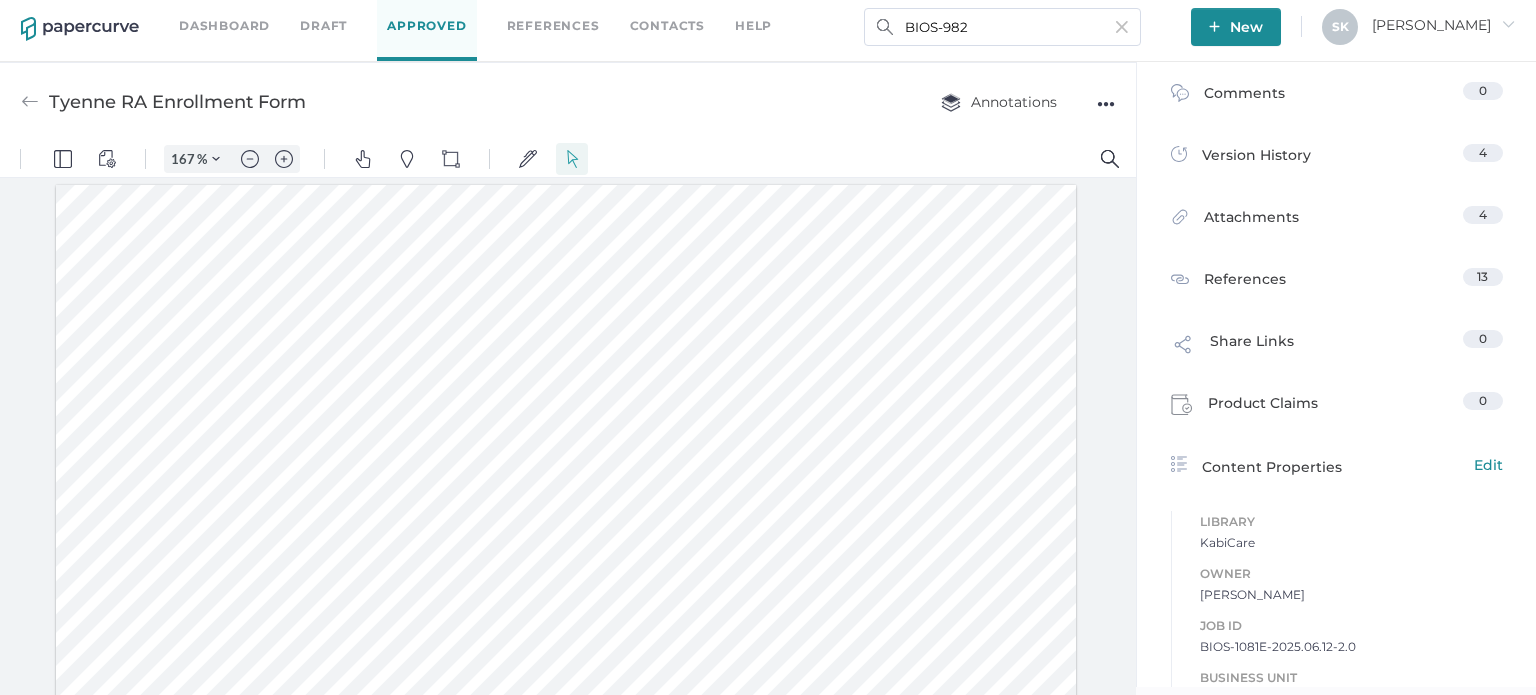 type on "Tyenne NMOSD Enrollment Form" 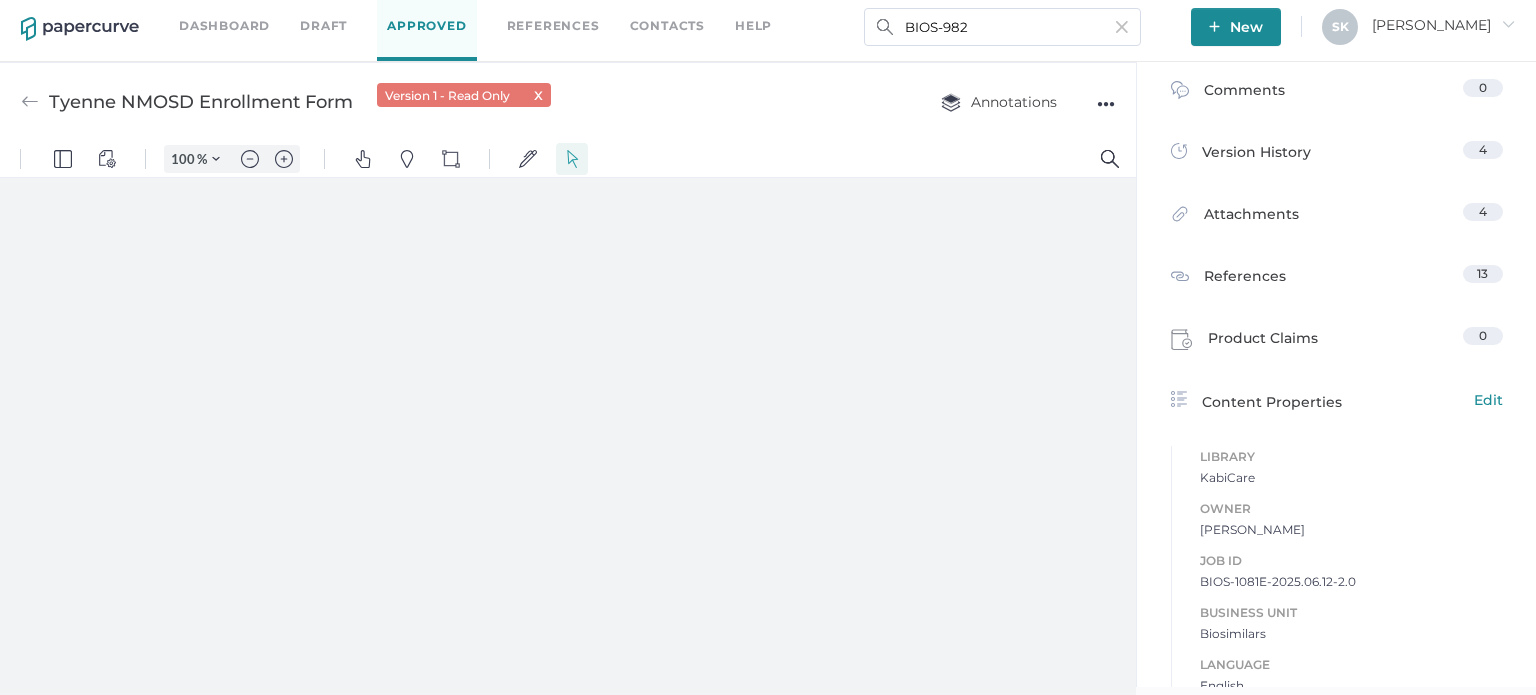 scroll, scrollTop: 292, scrollLeft: 0, axis: vertical 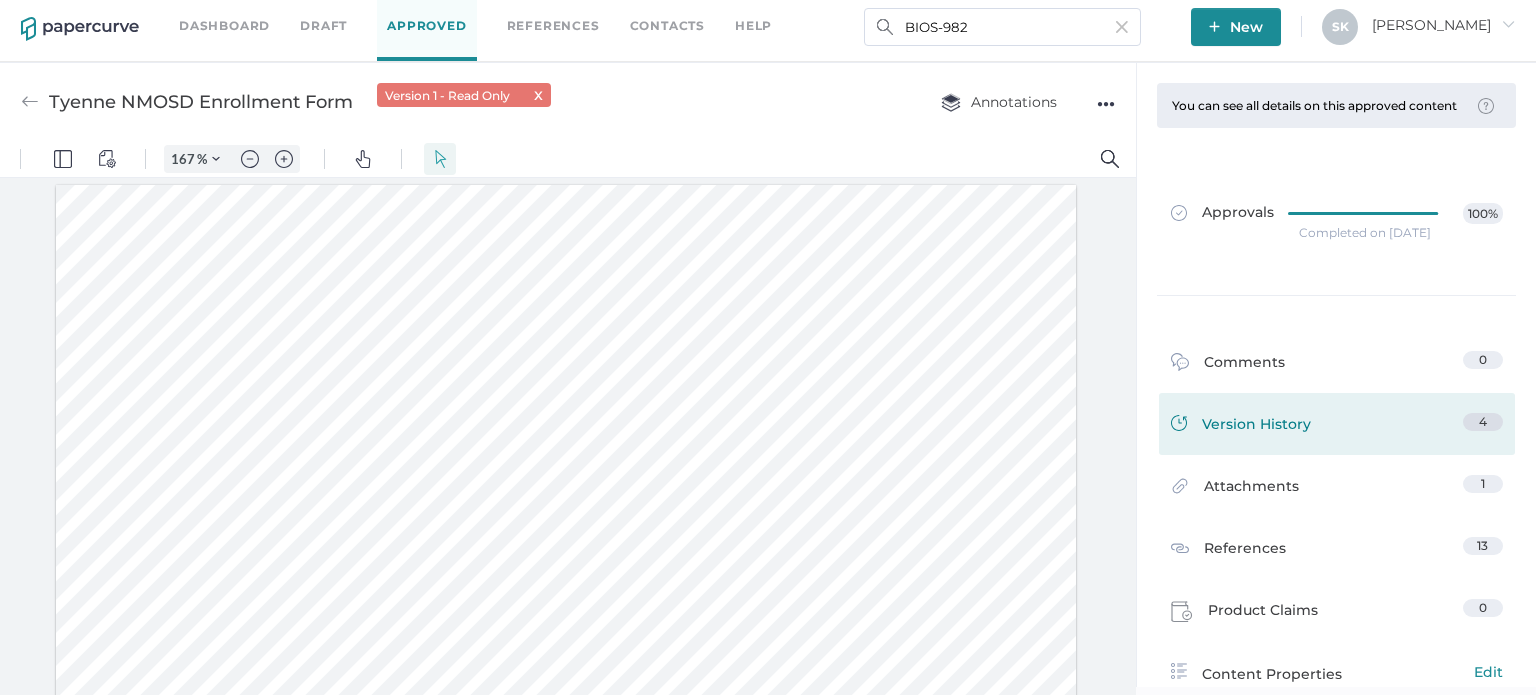 click on "Version History 4" at bounding box center [1337, 427] 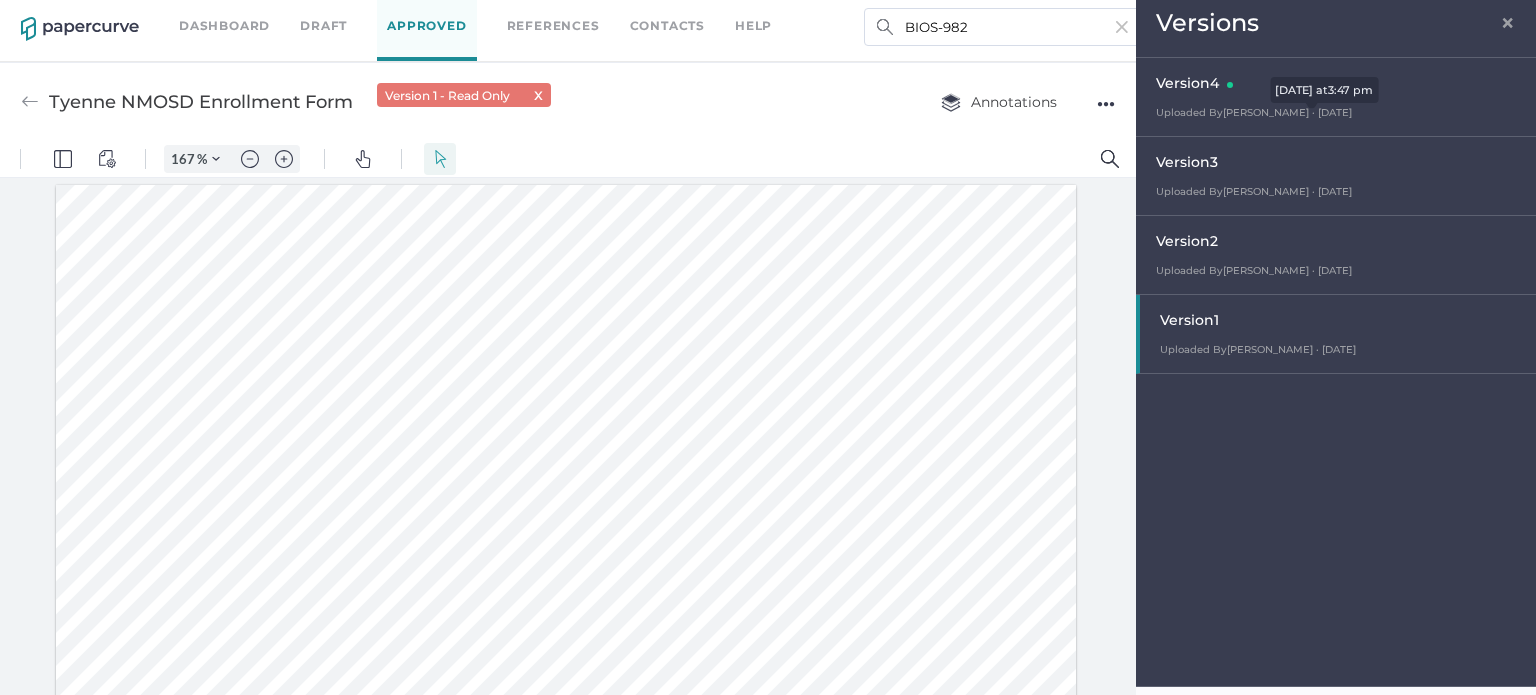 click on "Uploaded By  [PERSON_NAME]   ·   [DATE]" at bounding box center [1254, 112] 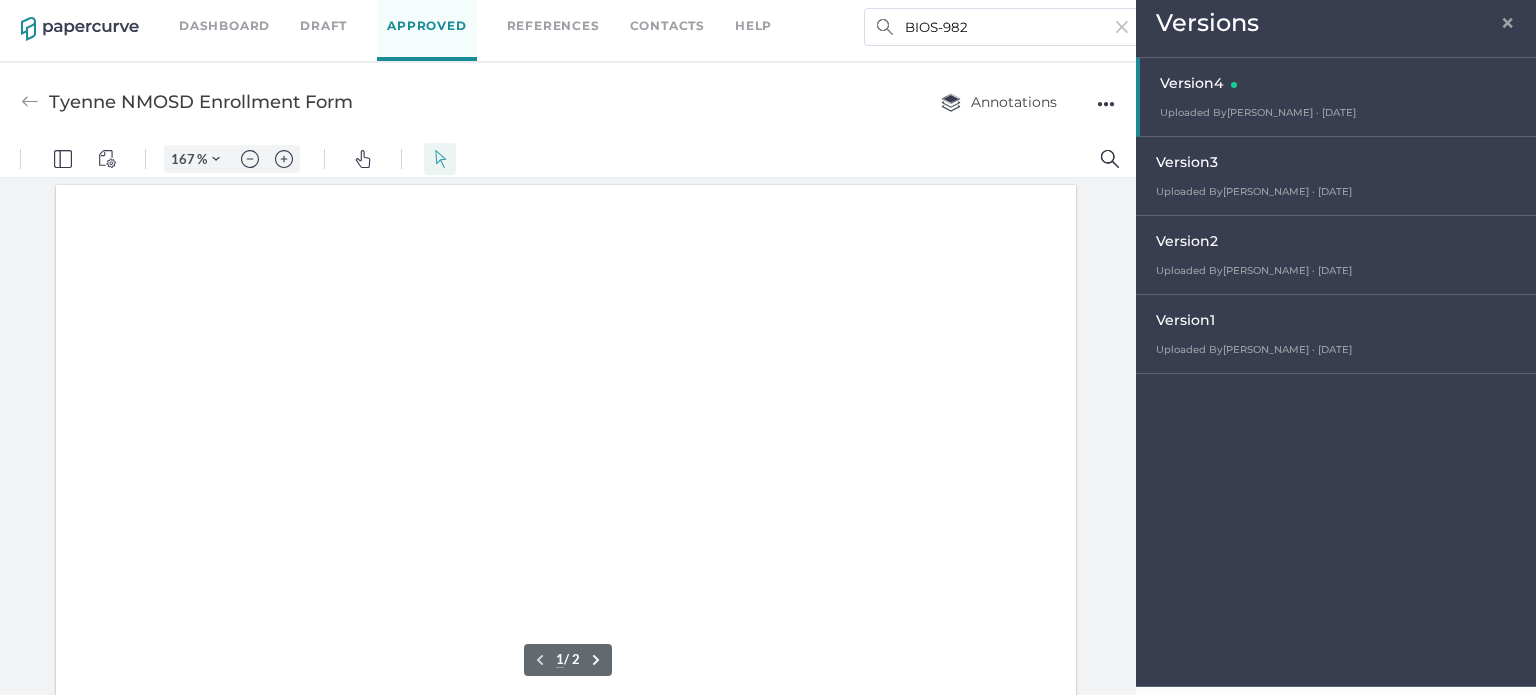 scroll, scrollTop: 4, scrollLeft: 0, axis: vertical 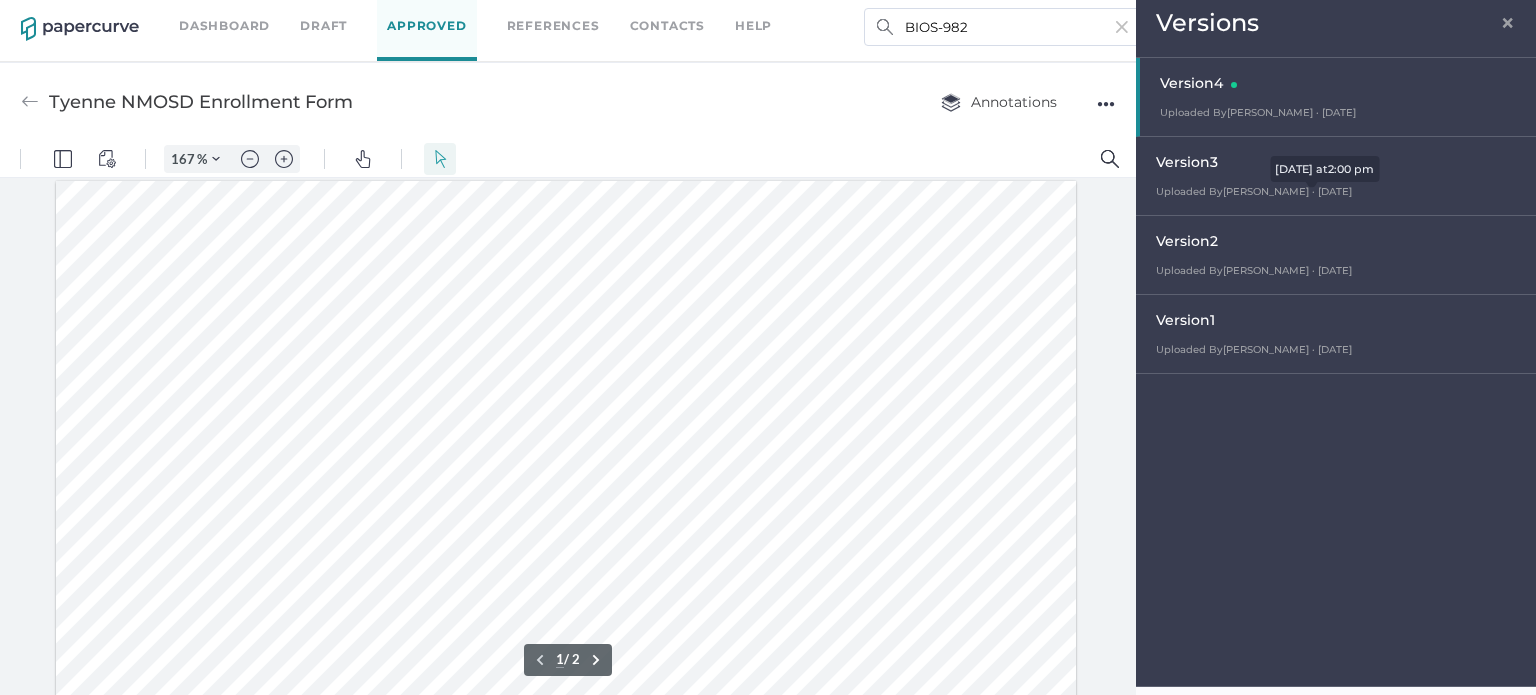 click on "Uploaded By  [PERSON_NAME]   ·   [DATE]" at bounding box center (1254, 191) 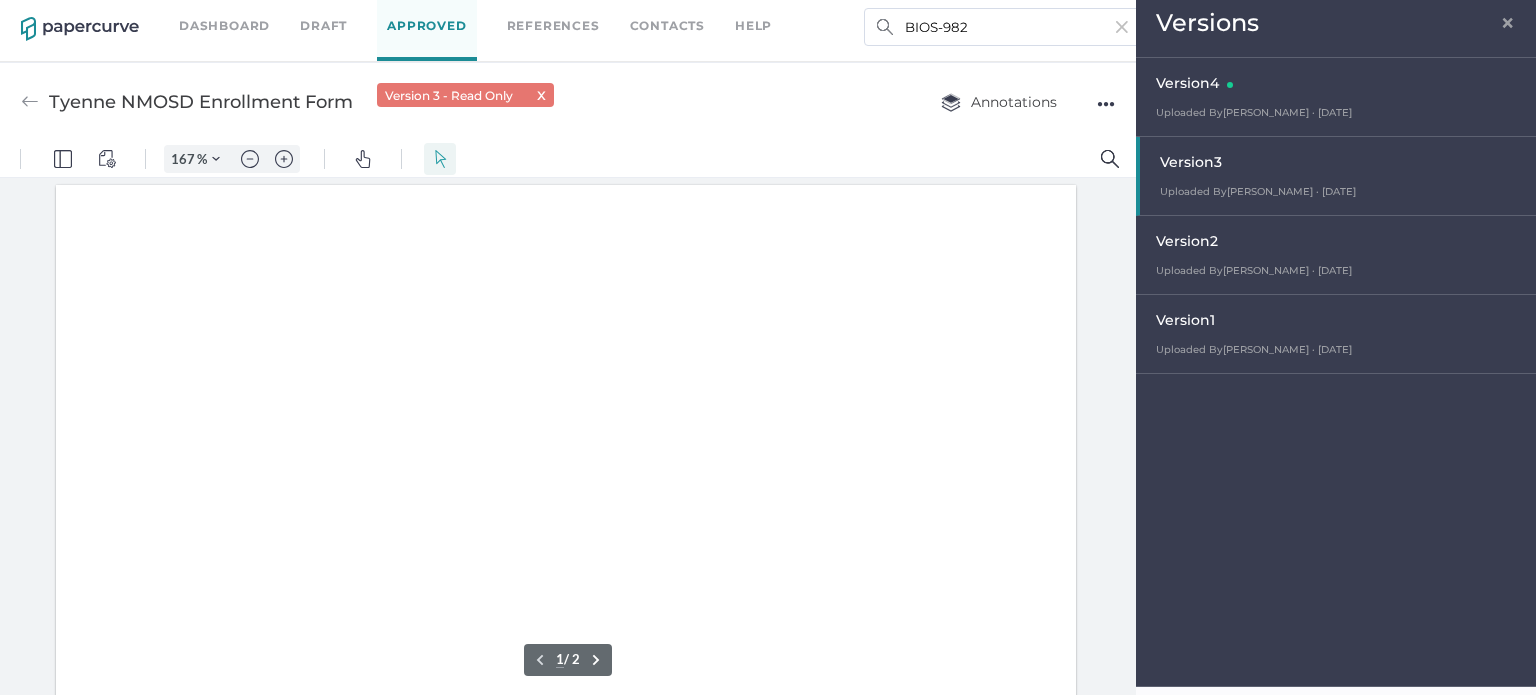 scroll, scrollTop: 4, scrollLeft: 0, axis: vertical 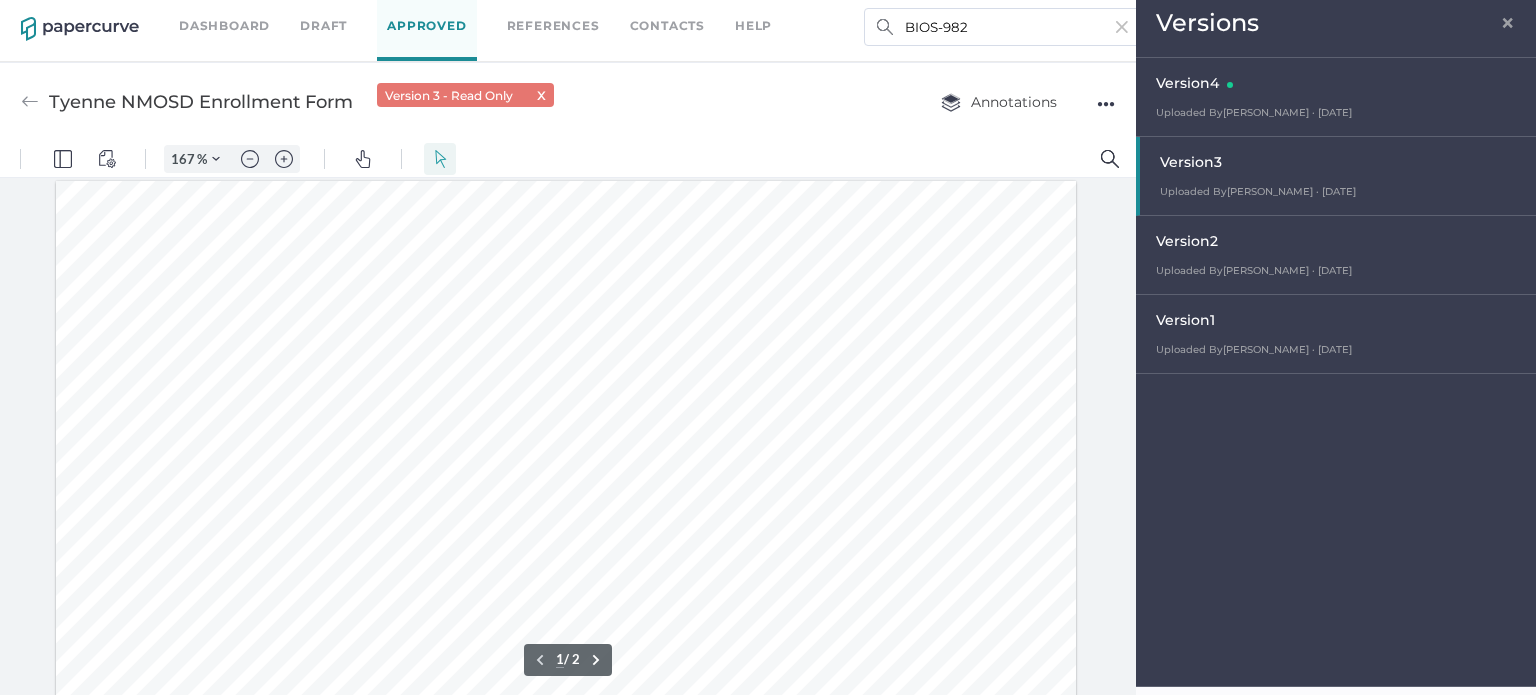 click on "Version  2 Uploaded By  [PERSON_NAME][DATE] [DATE]  5:09 pm" at bounding box center [1336, 255] 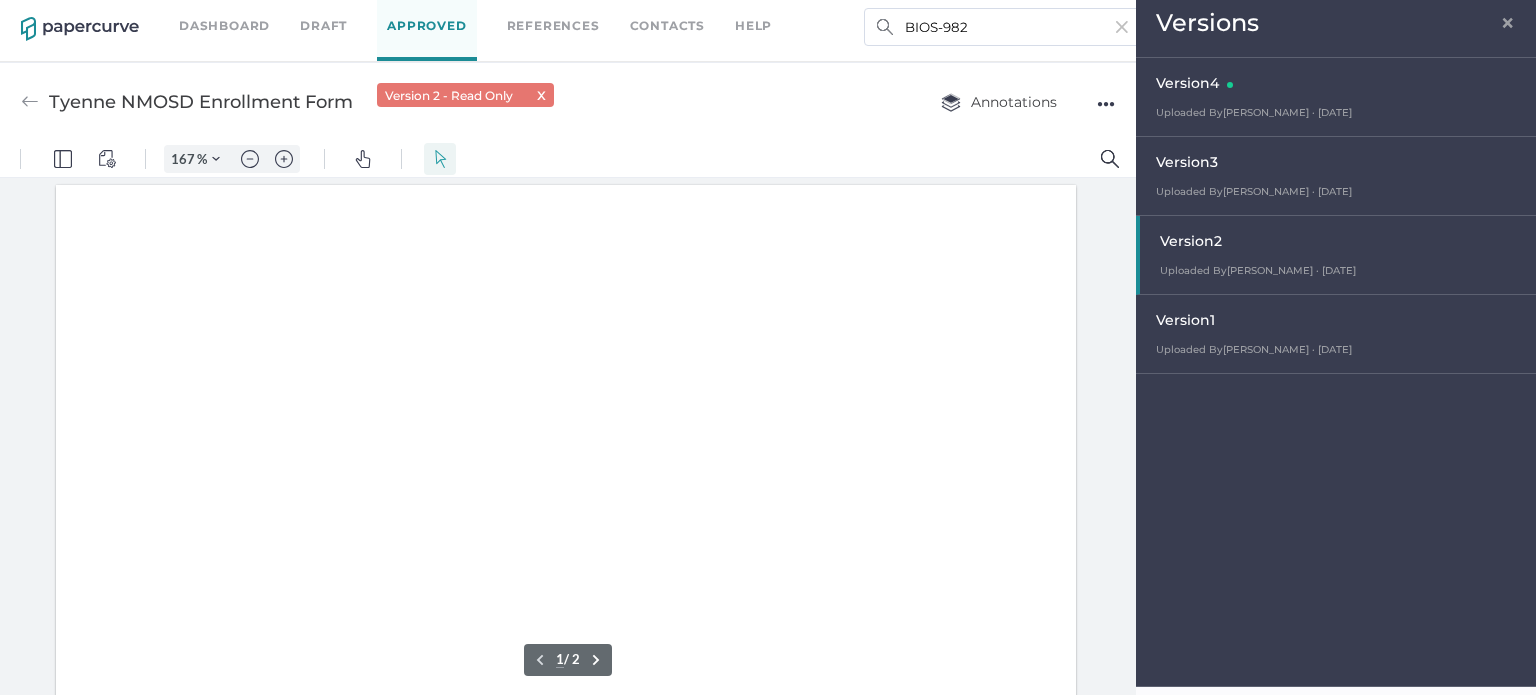 scroll, scrollTop: 4, scrollLeft: 0, axis: vertical 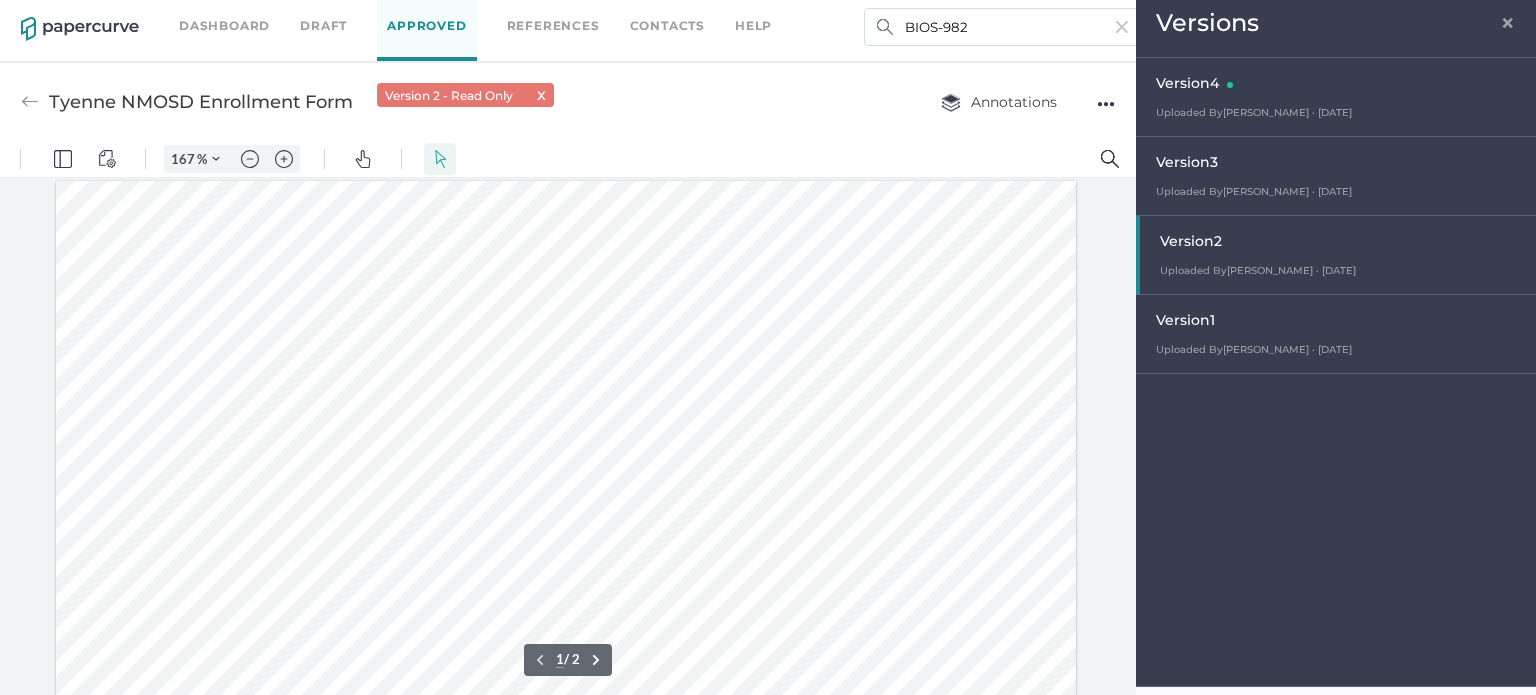 click on "Version  1" at bounding box center (1341, 323) 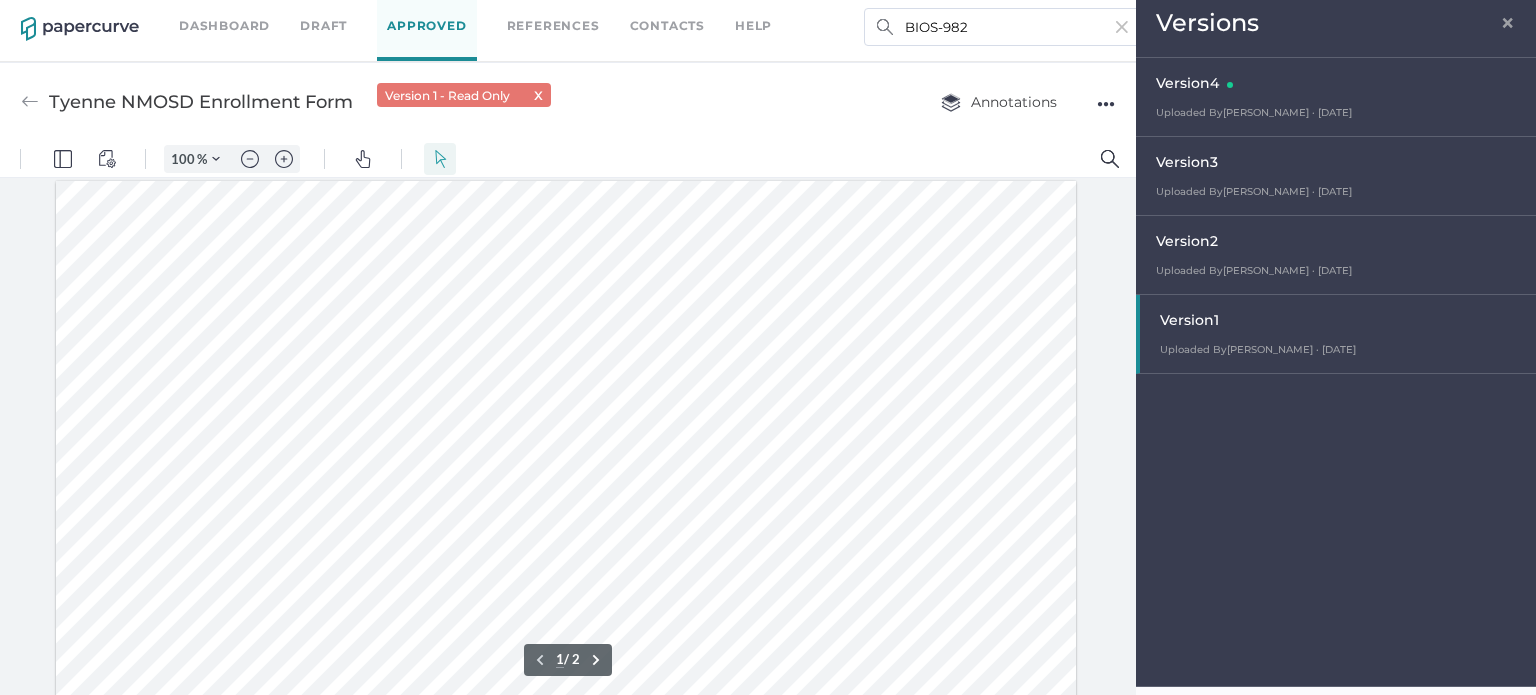 scroll, scrollTop: 0, scrollLeft: 0, axis: both 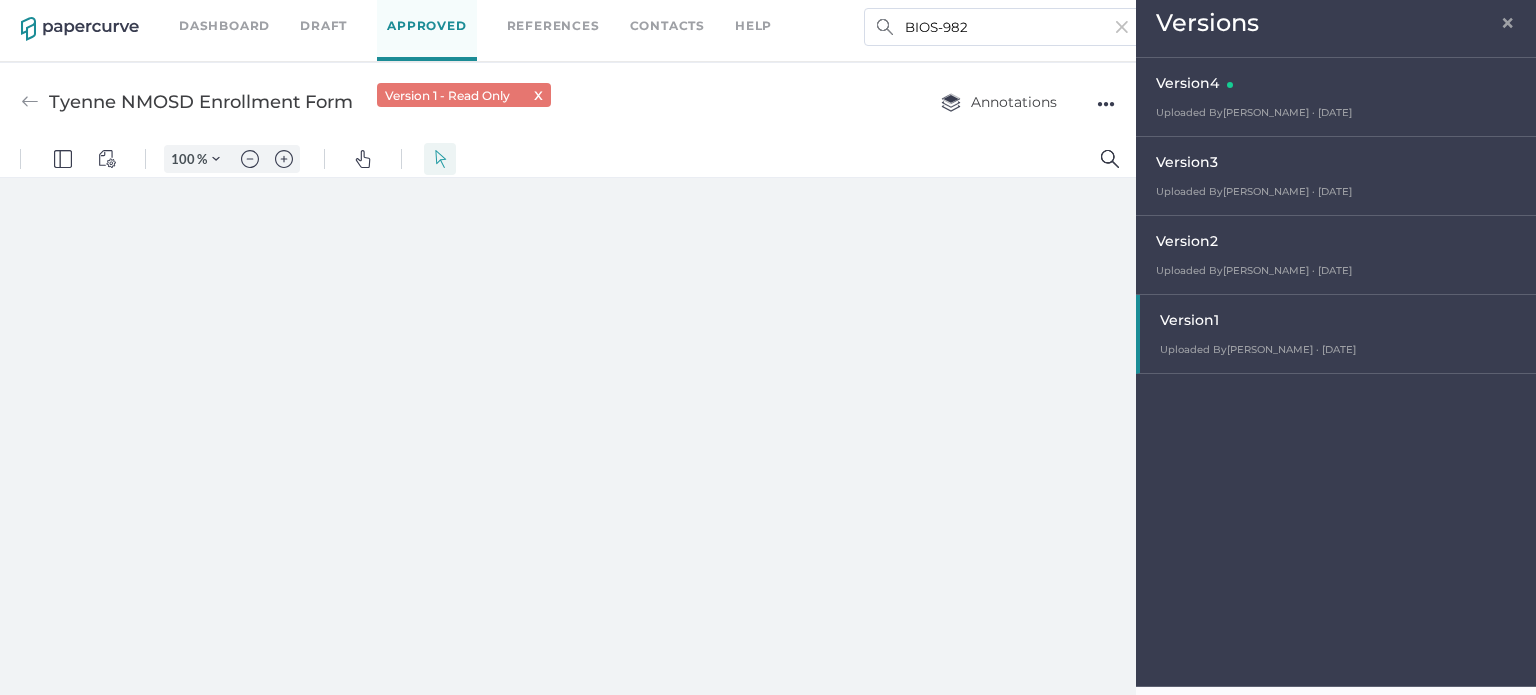 type on "167" 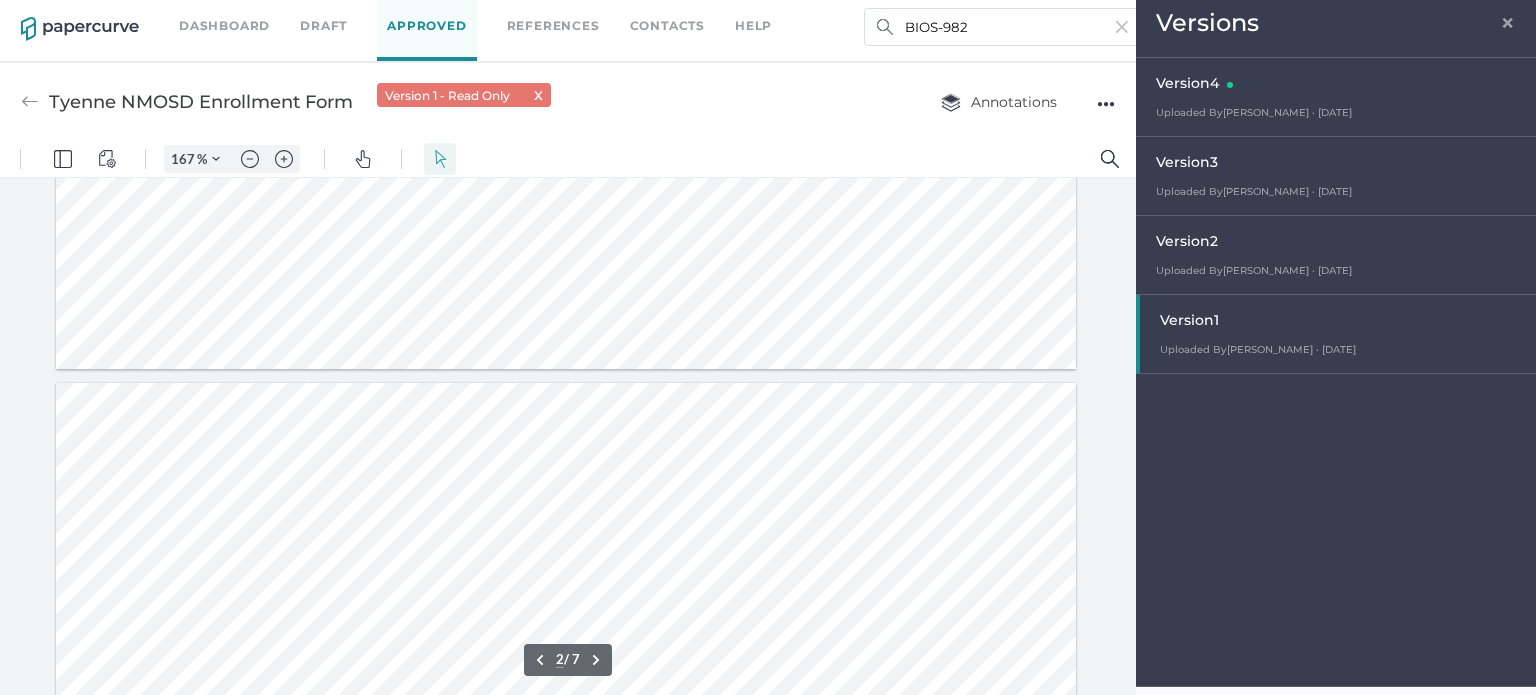 type on "1" 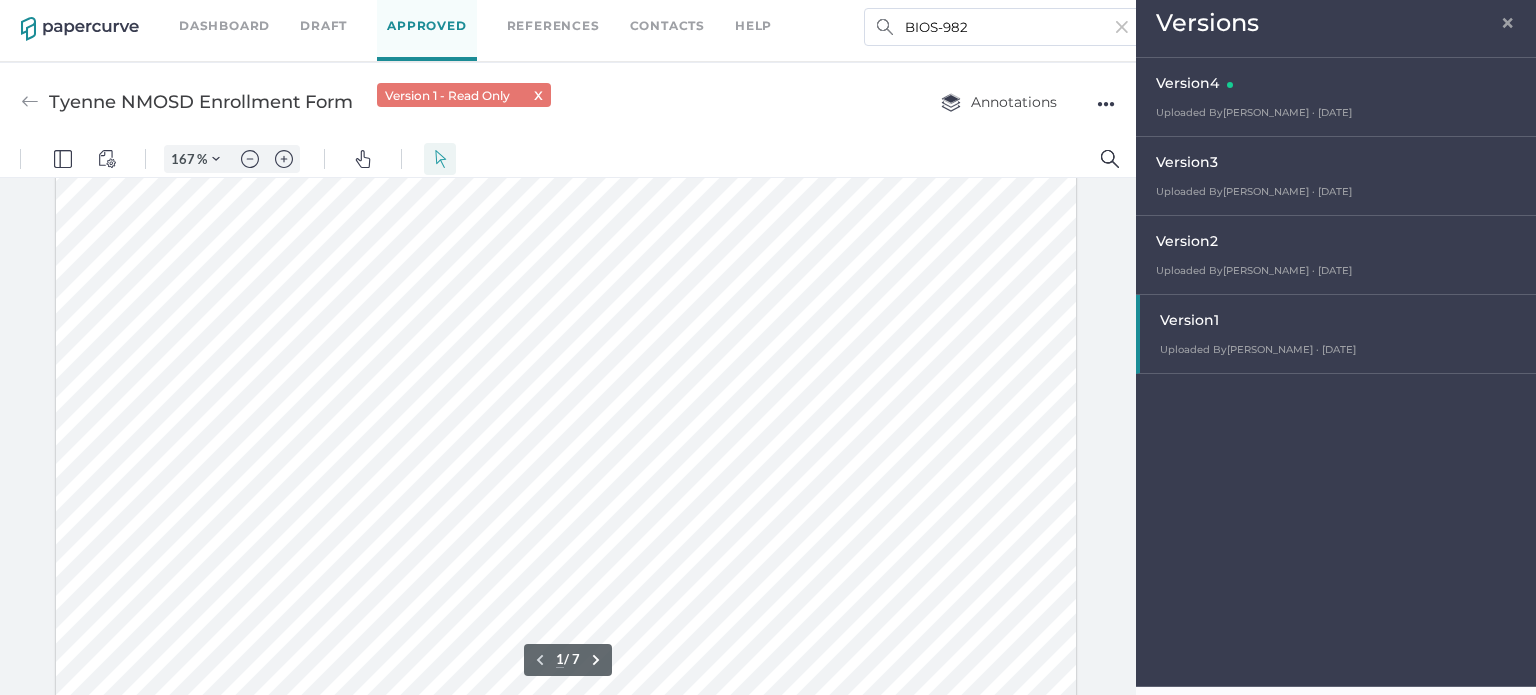 scroll, scrollTop: 4, scrollLeft: 0, axis: vertical 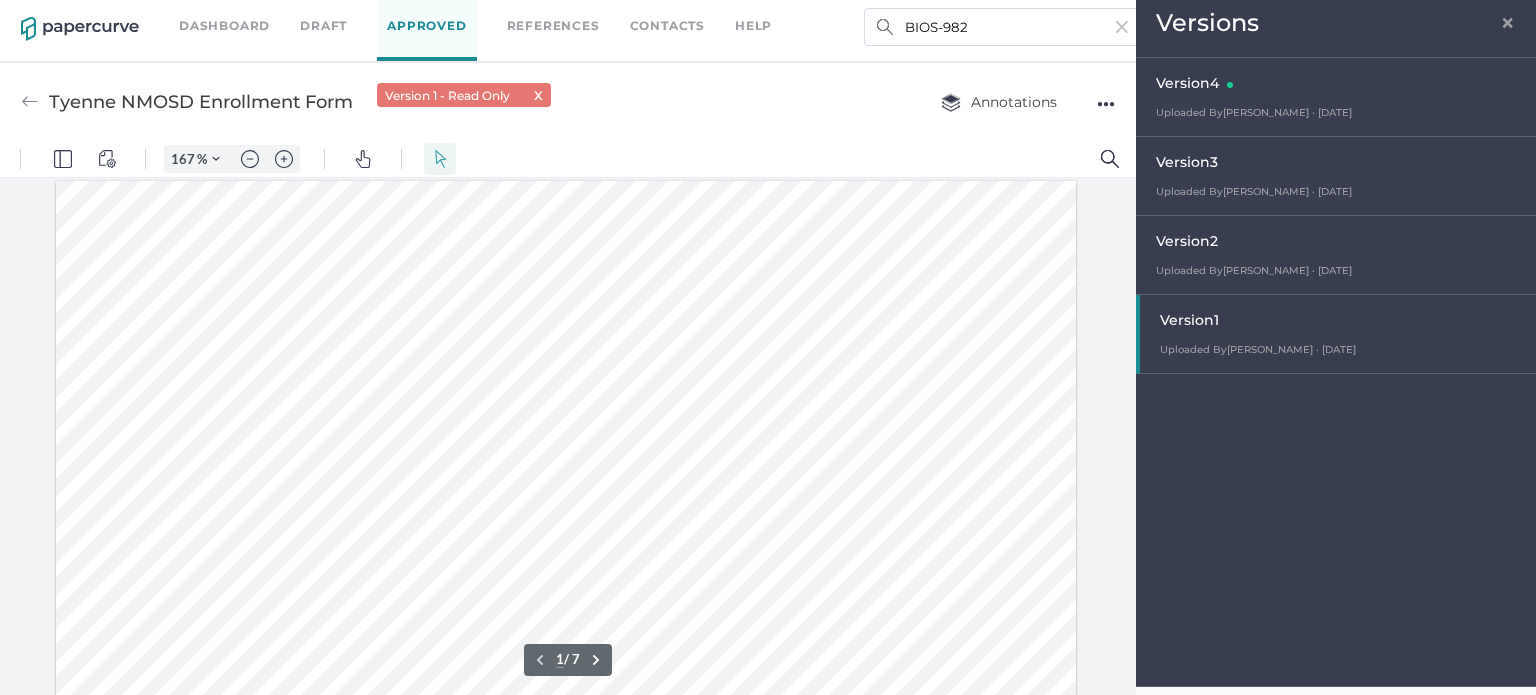 click on "×" at bounding box center [1508, 20] 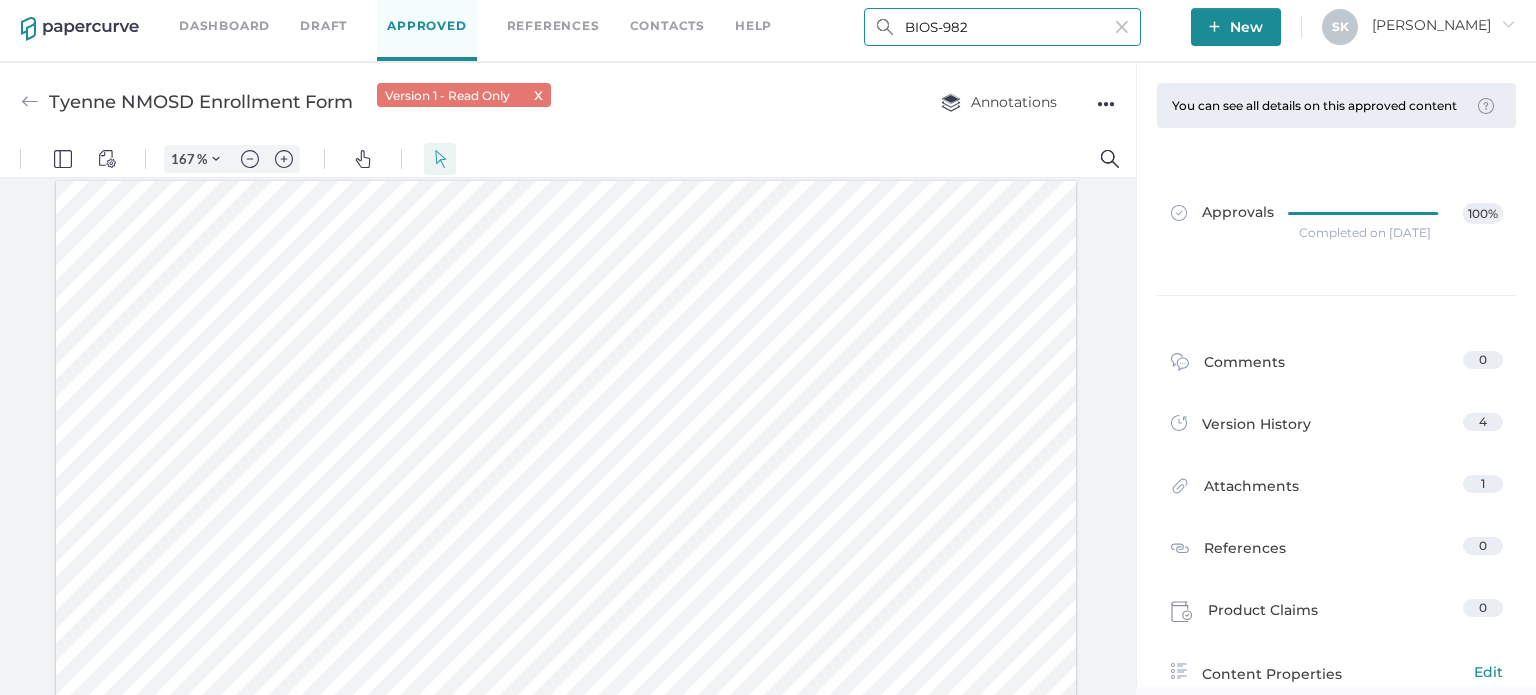 click on "BIOS-982" at bounding box center [1002, 27] 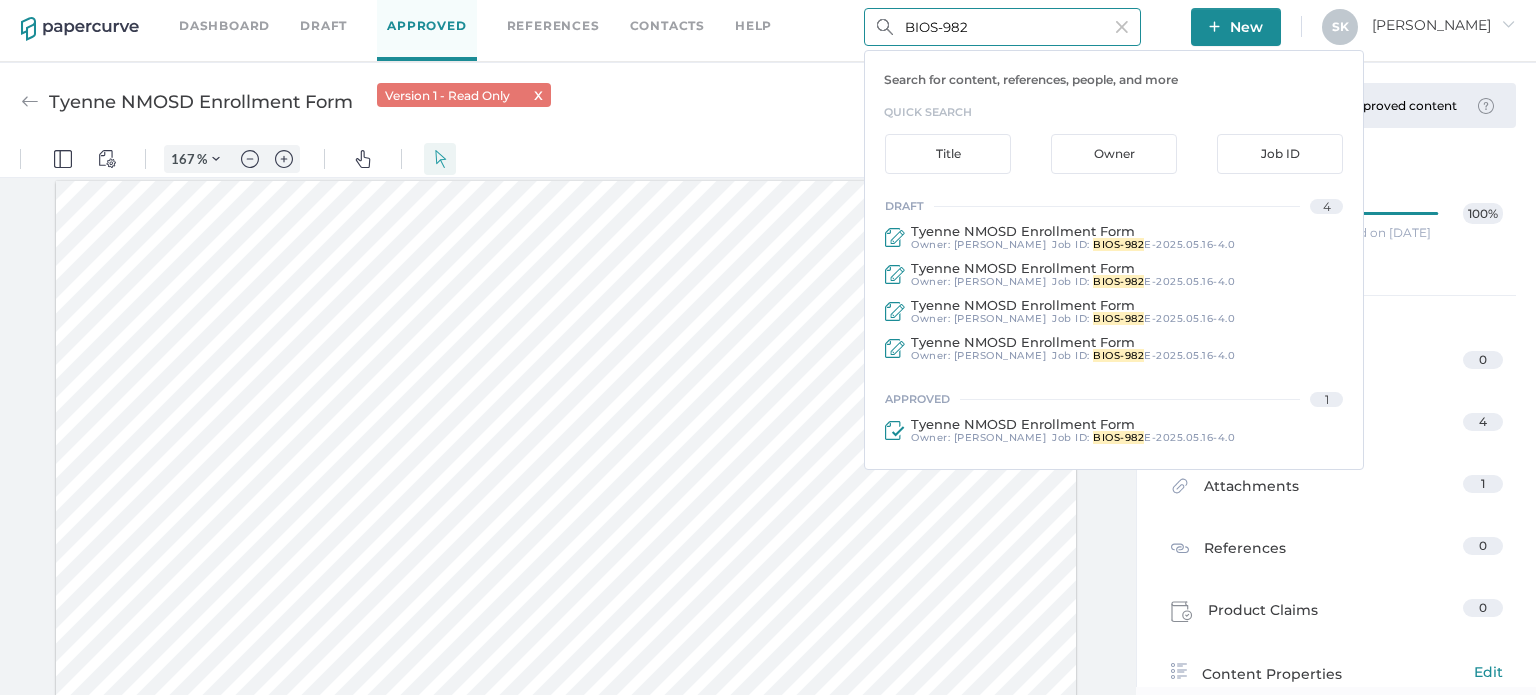 drag, startPoint x: 970, startPoint y: 23, endPoint x: 860, endPoint y: 27, distance: 110.0727 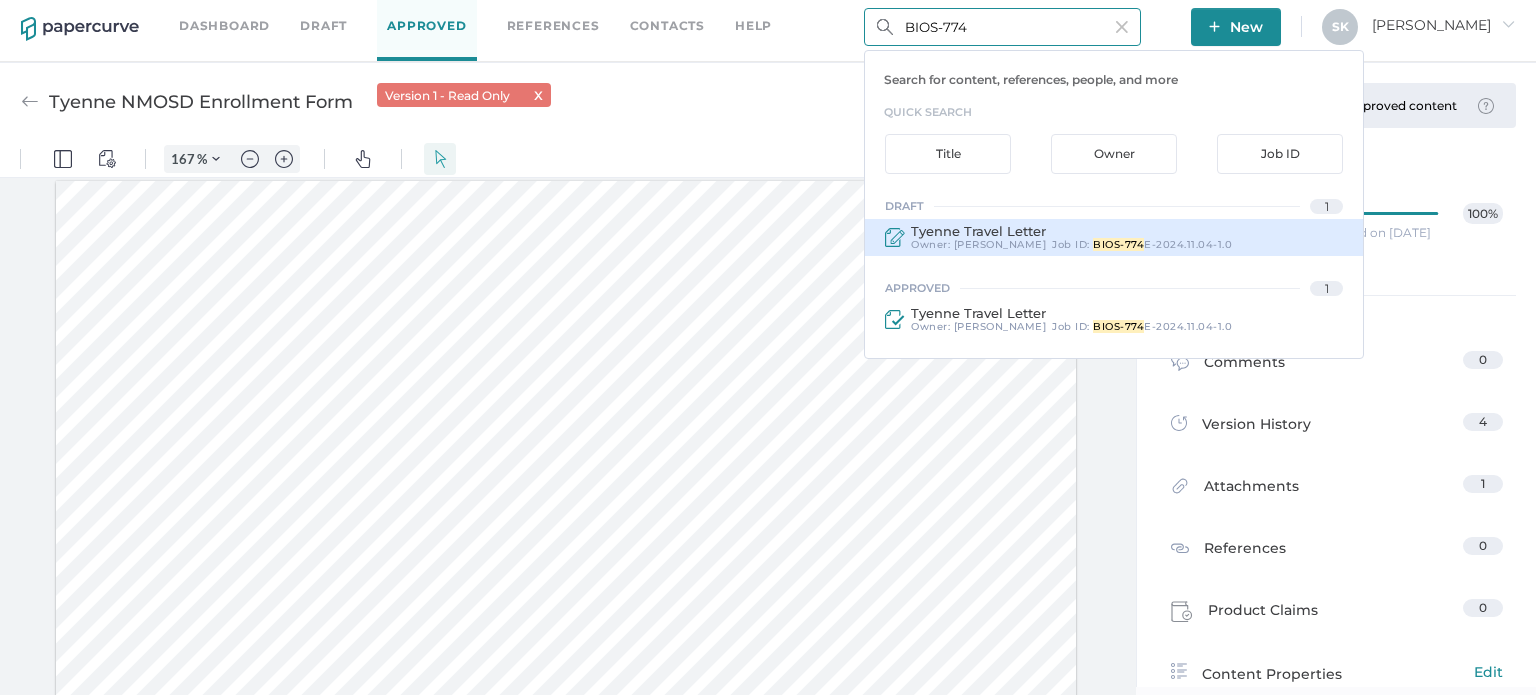 type on "BIOS-774" 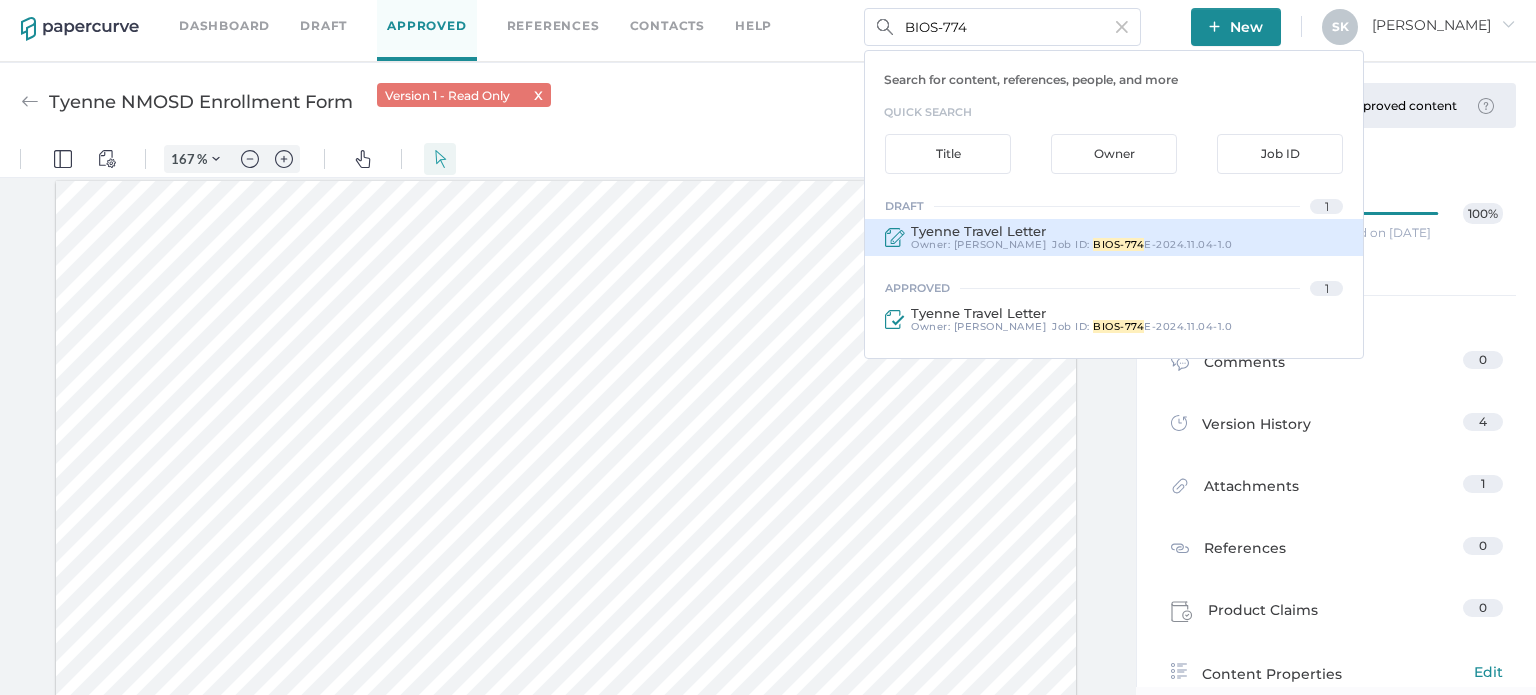 click on "BIOS-774" at bounding box center (1118, 244) 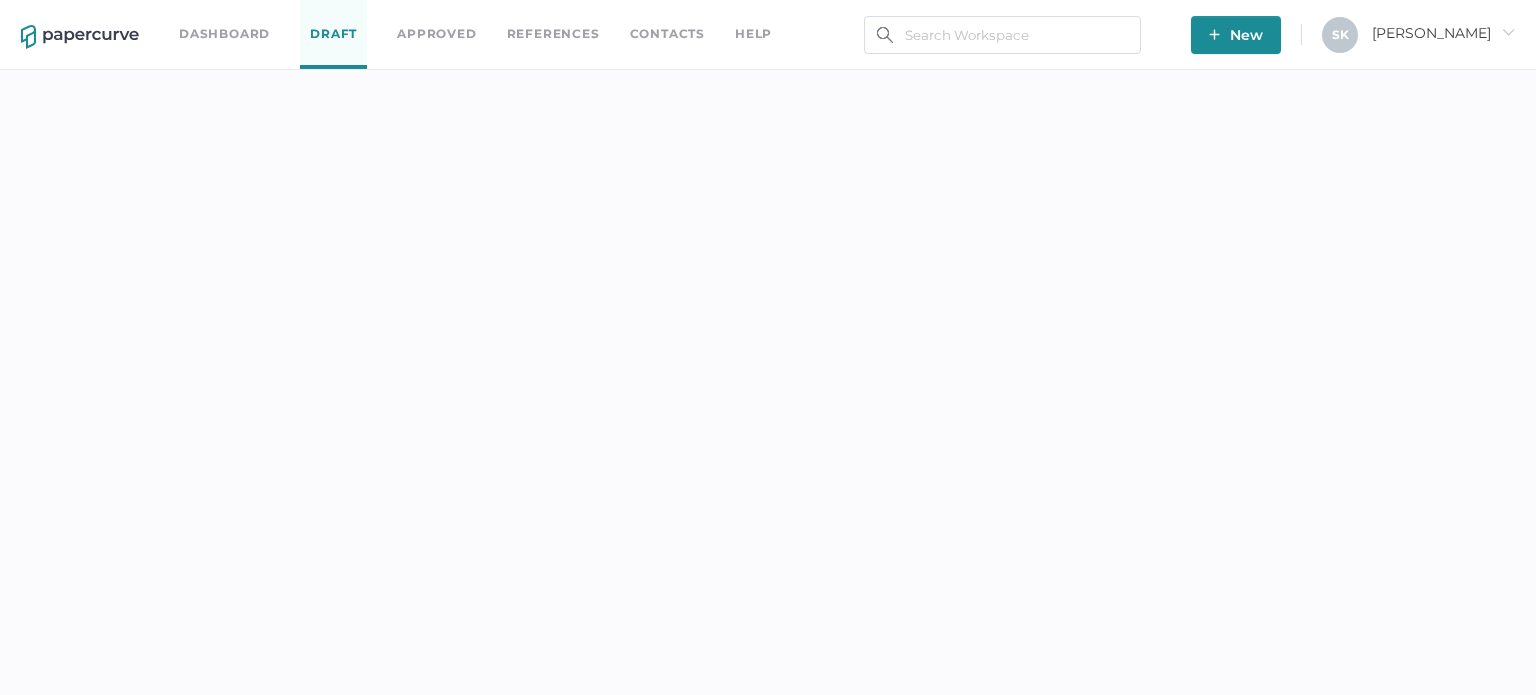scroll, scrollTop: 0, scrollLeft: 0, axis: both 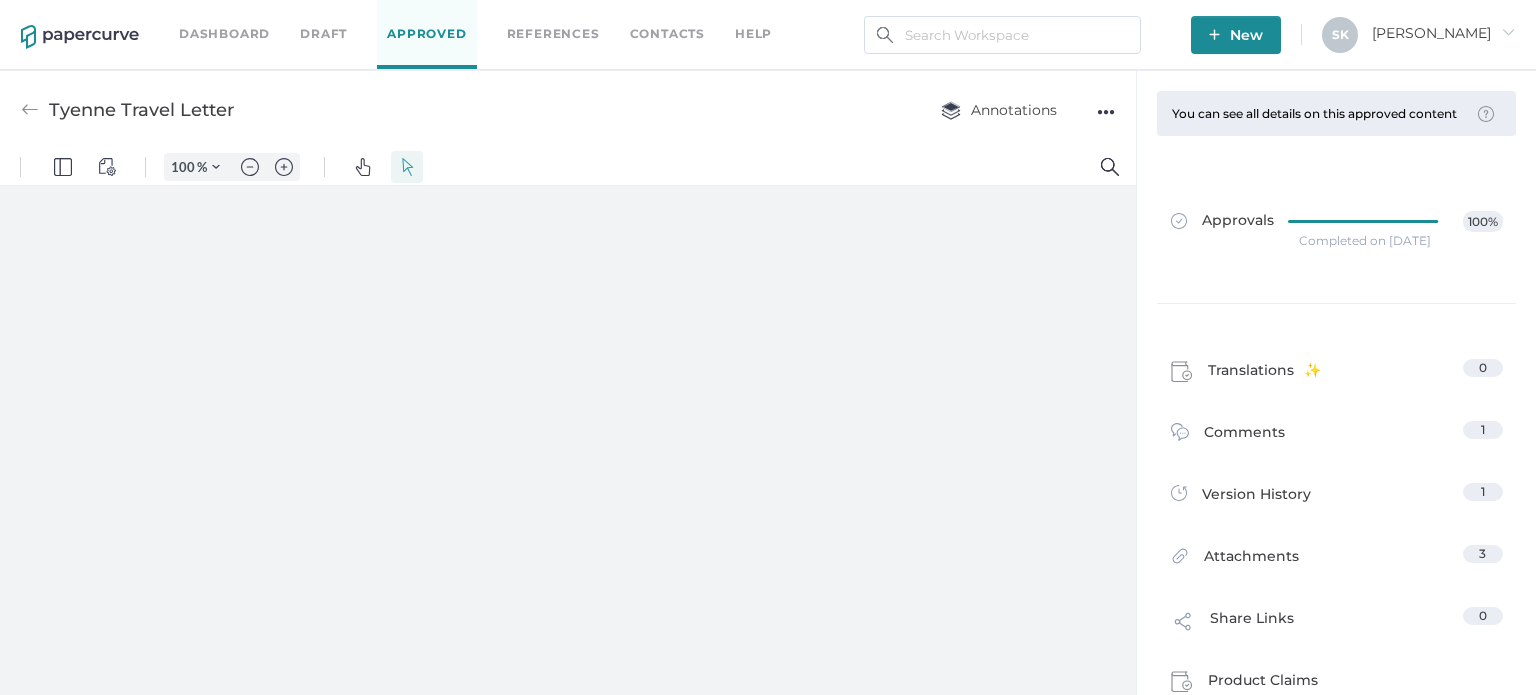 type on "167" 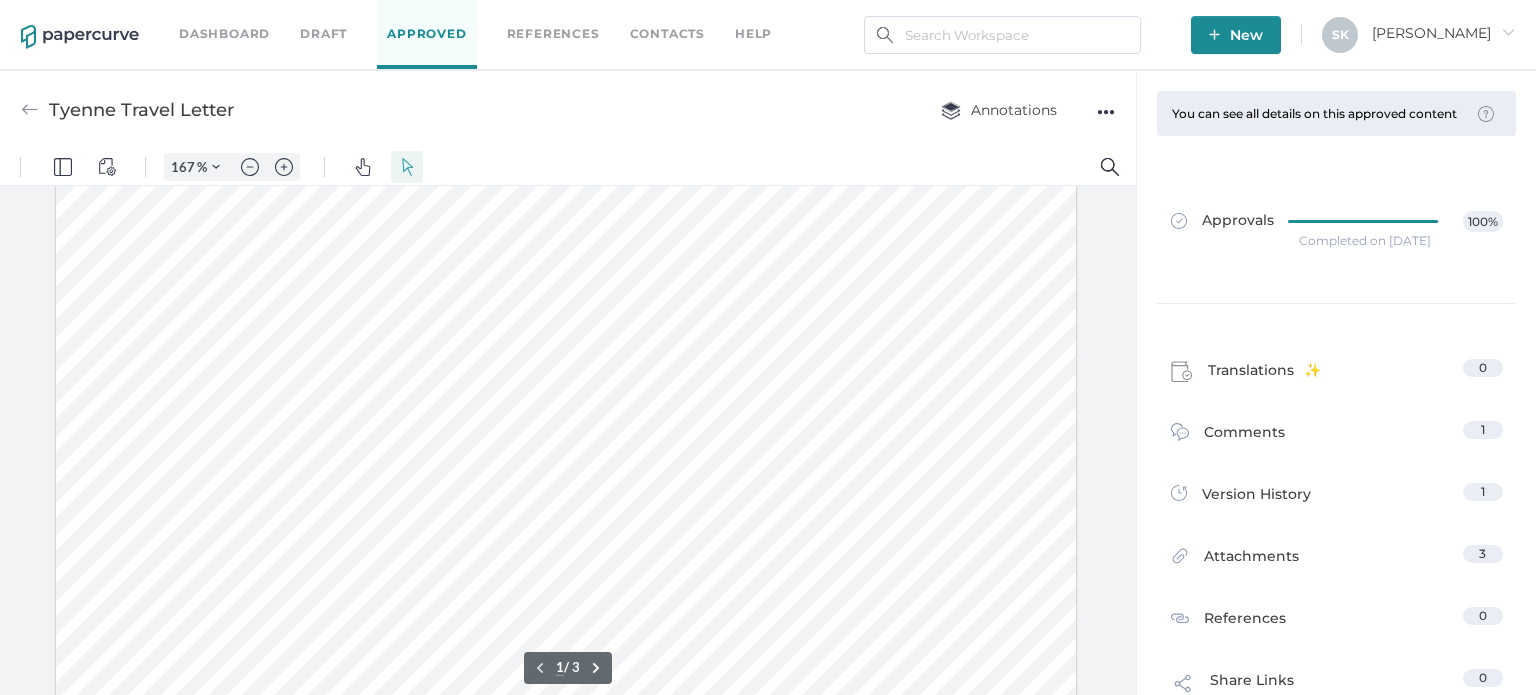 scroll, scrollTop: 504, scrollLeft: 0, axis: vertical 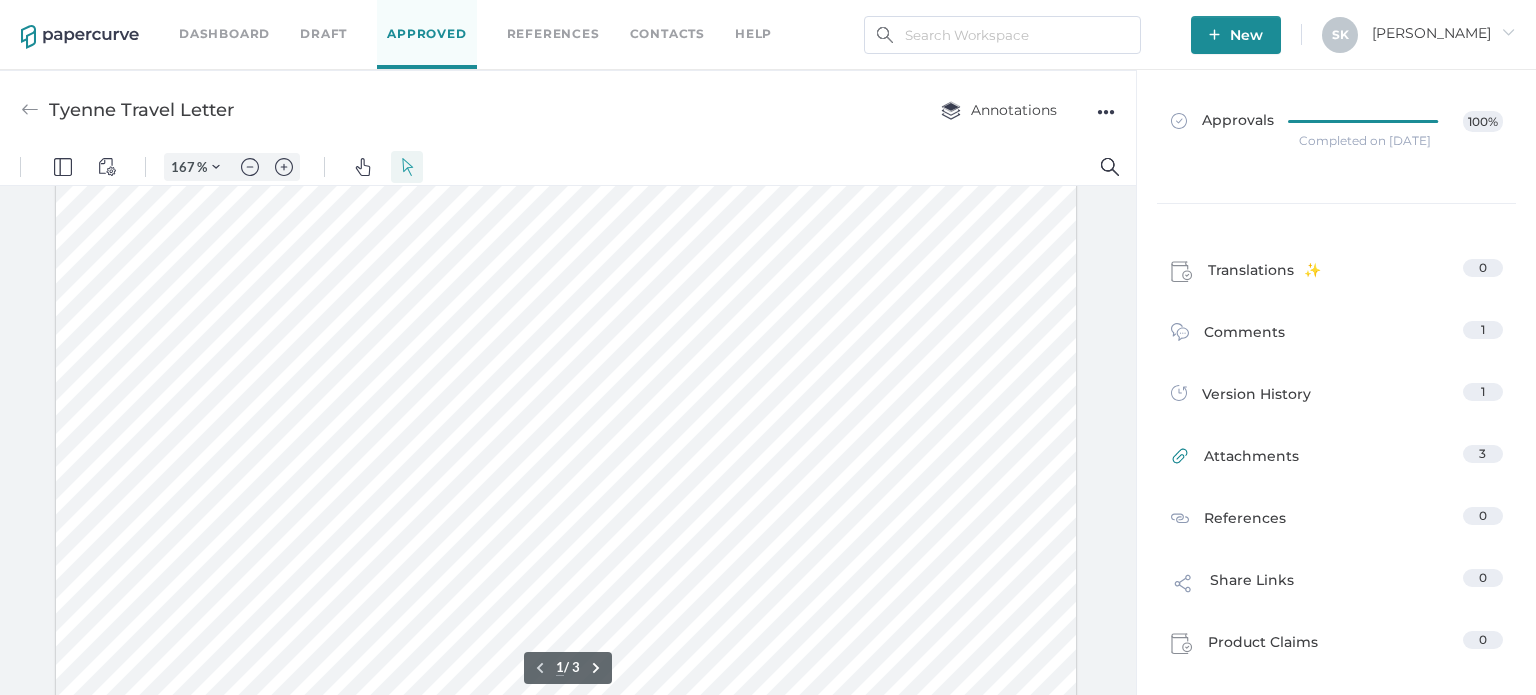 click on "Attachments 3" at bounding box center (1337, 460) 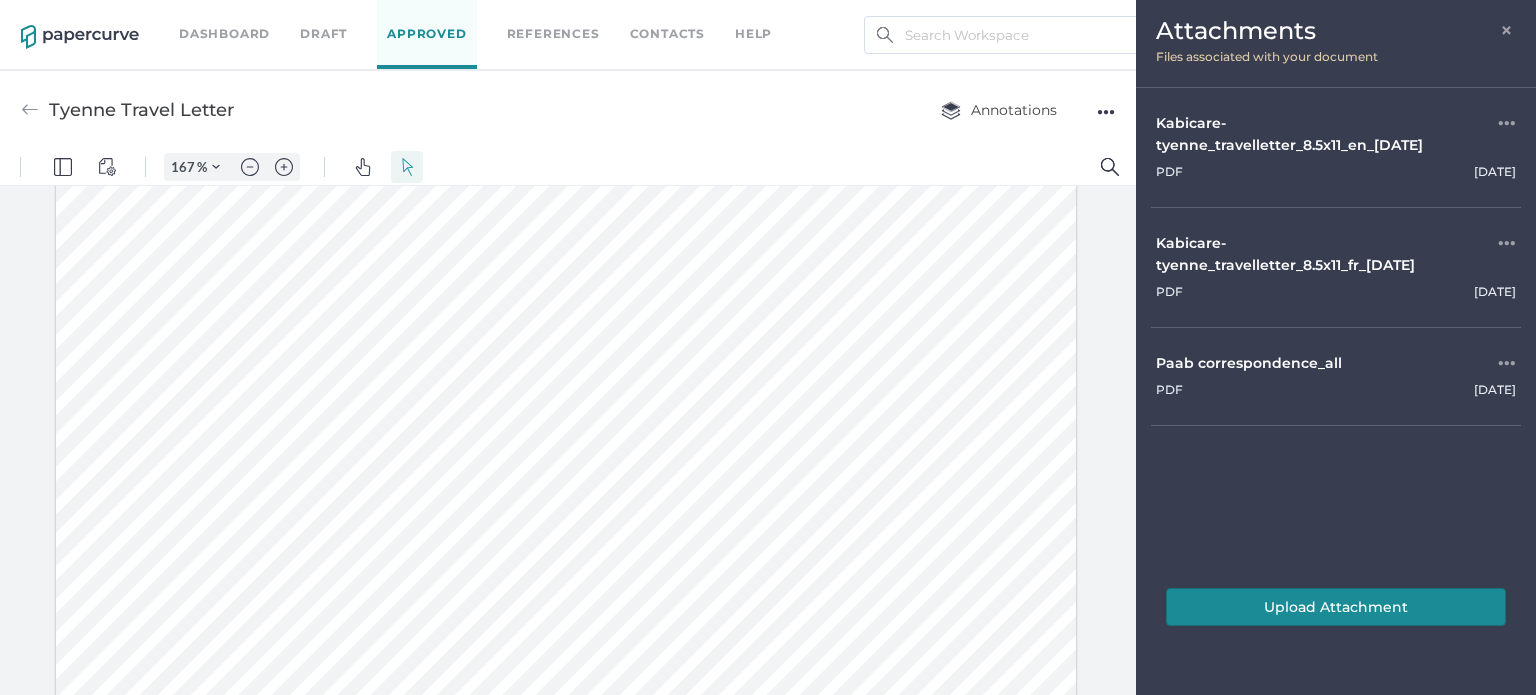 click on "Kabicare-tyenne_travelletter_8.5x11_en_28mar2025" at bounding box center (1300, 134) 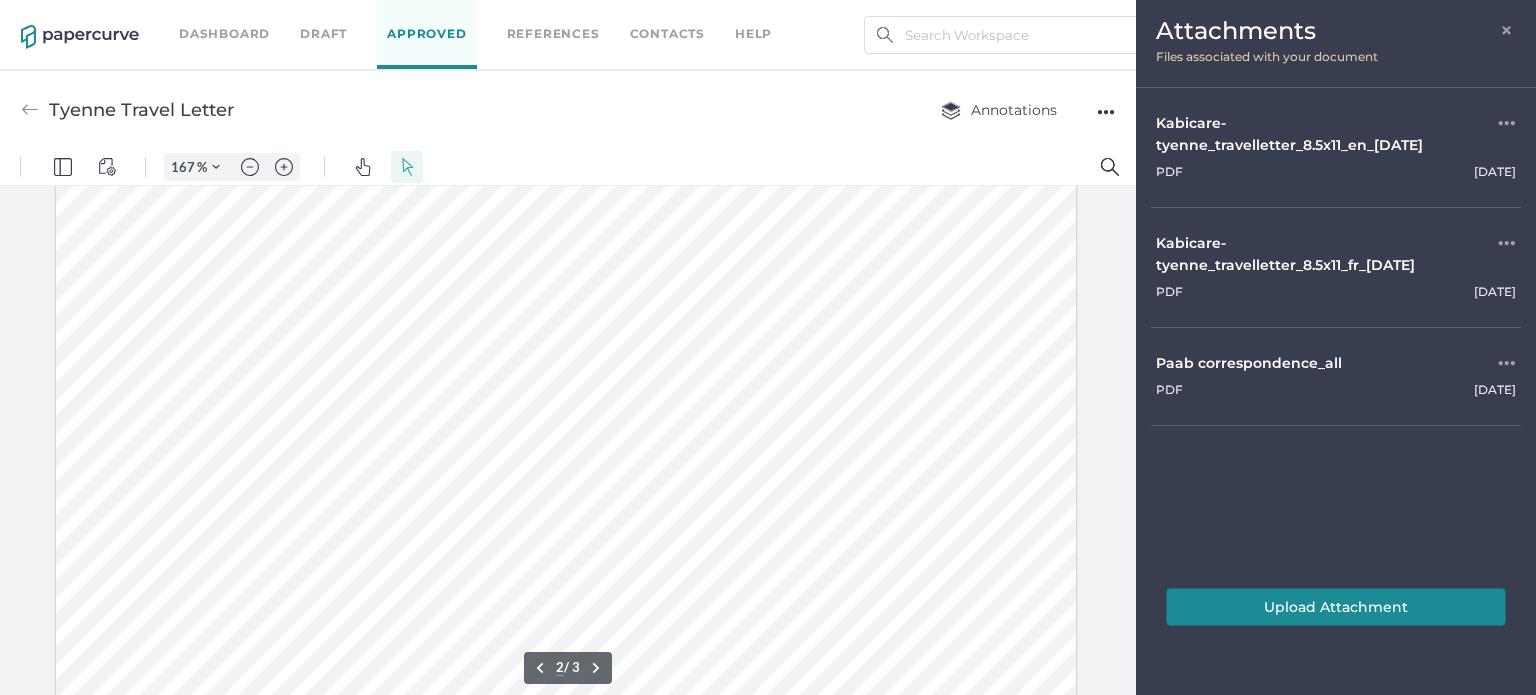 scroll, scrollTop: 1604, scrollLeft: 0, axis: vertical 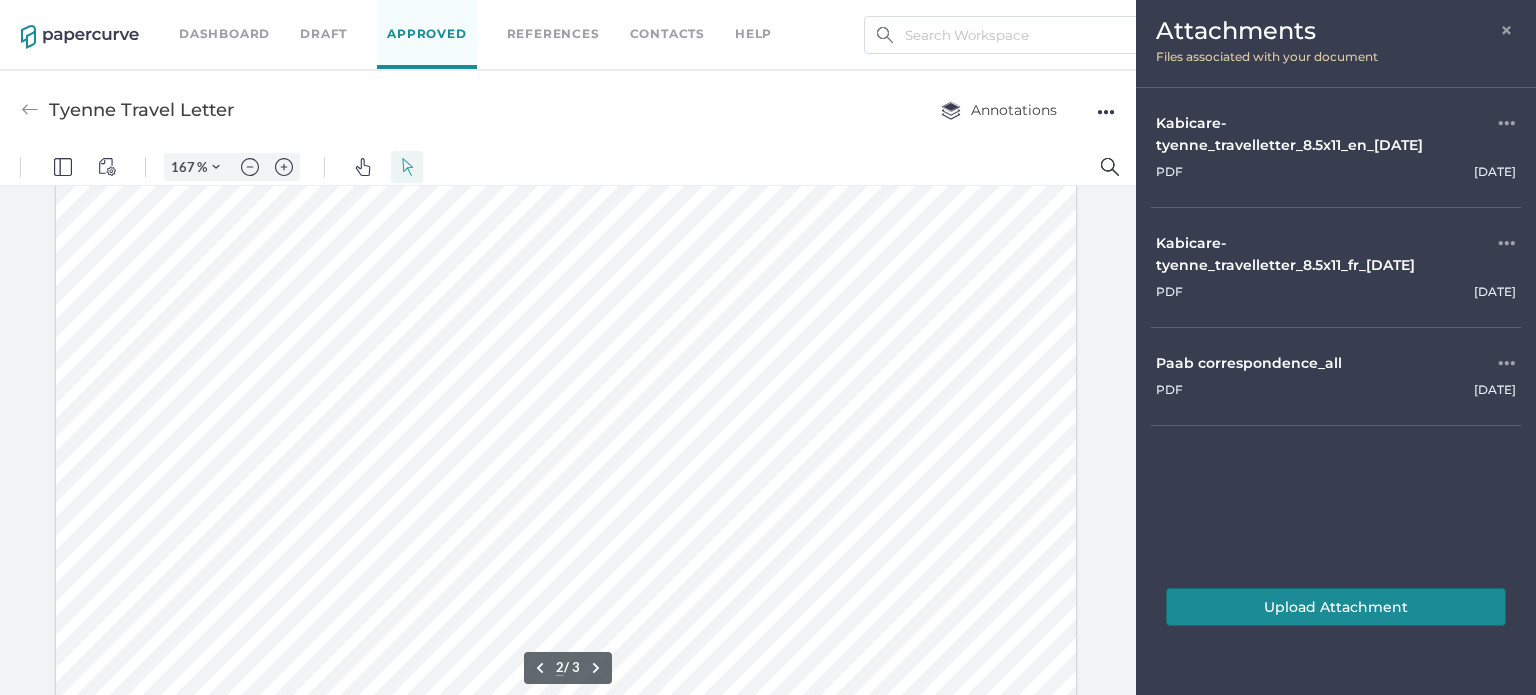 click on "Attachments × Files associated with your document" at bounding box center (1336, 44) 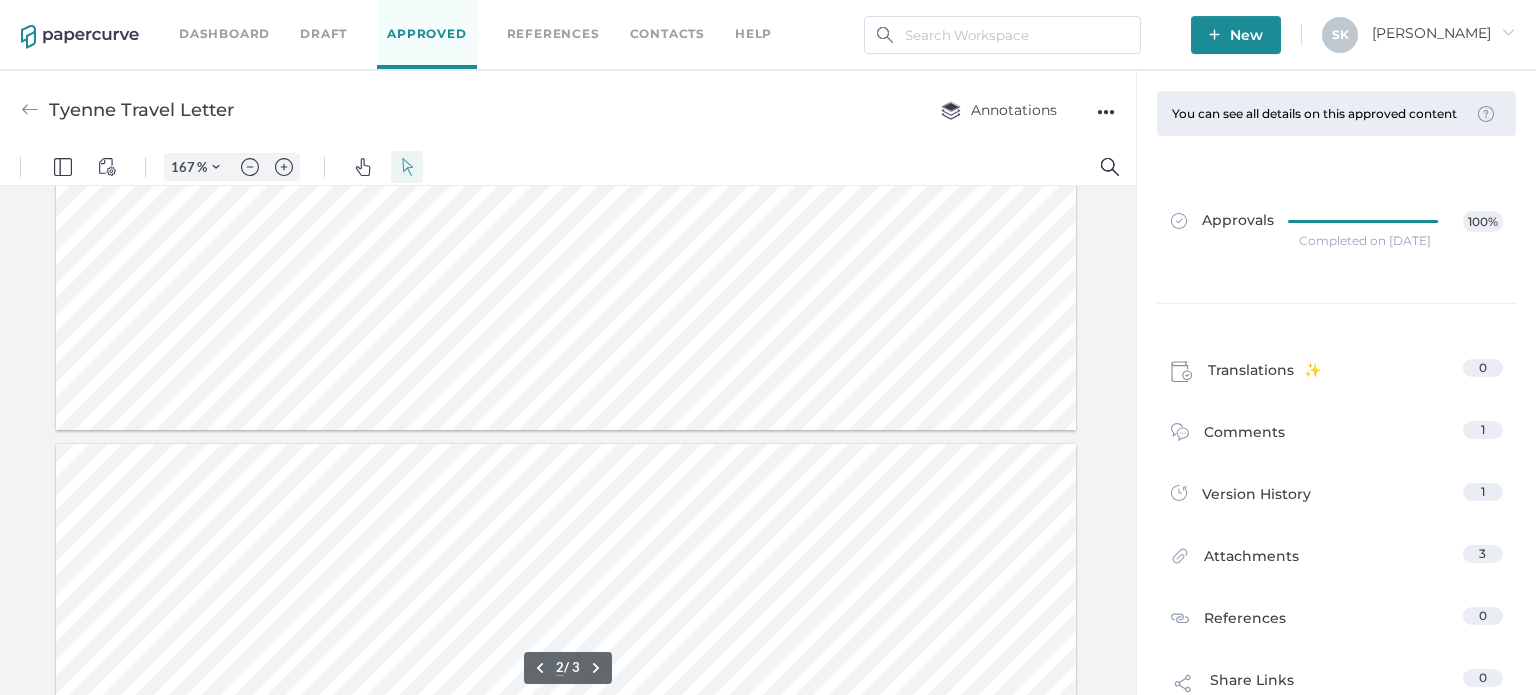 type on "1" 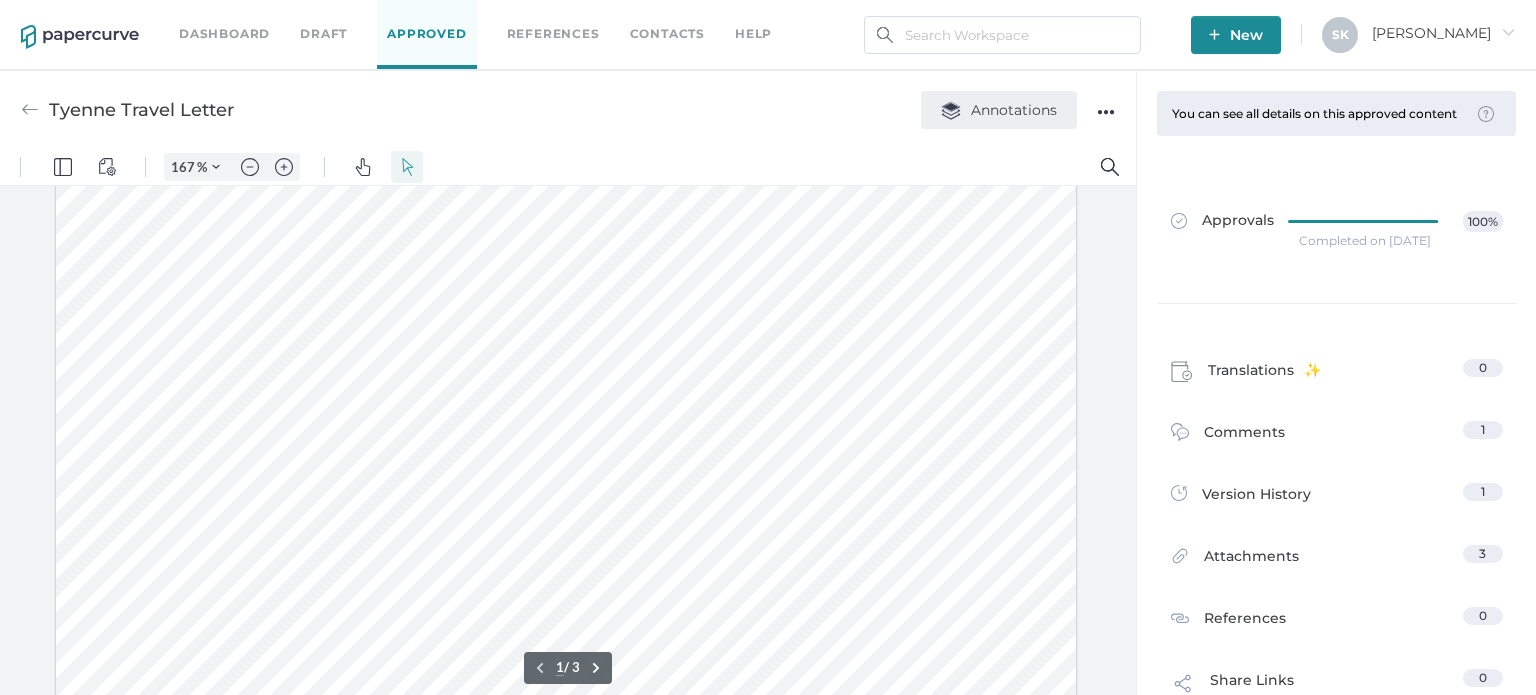 scroll, scrollTop: 504, scrollLeft: 0, axis: vertical 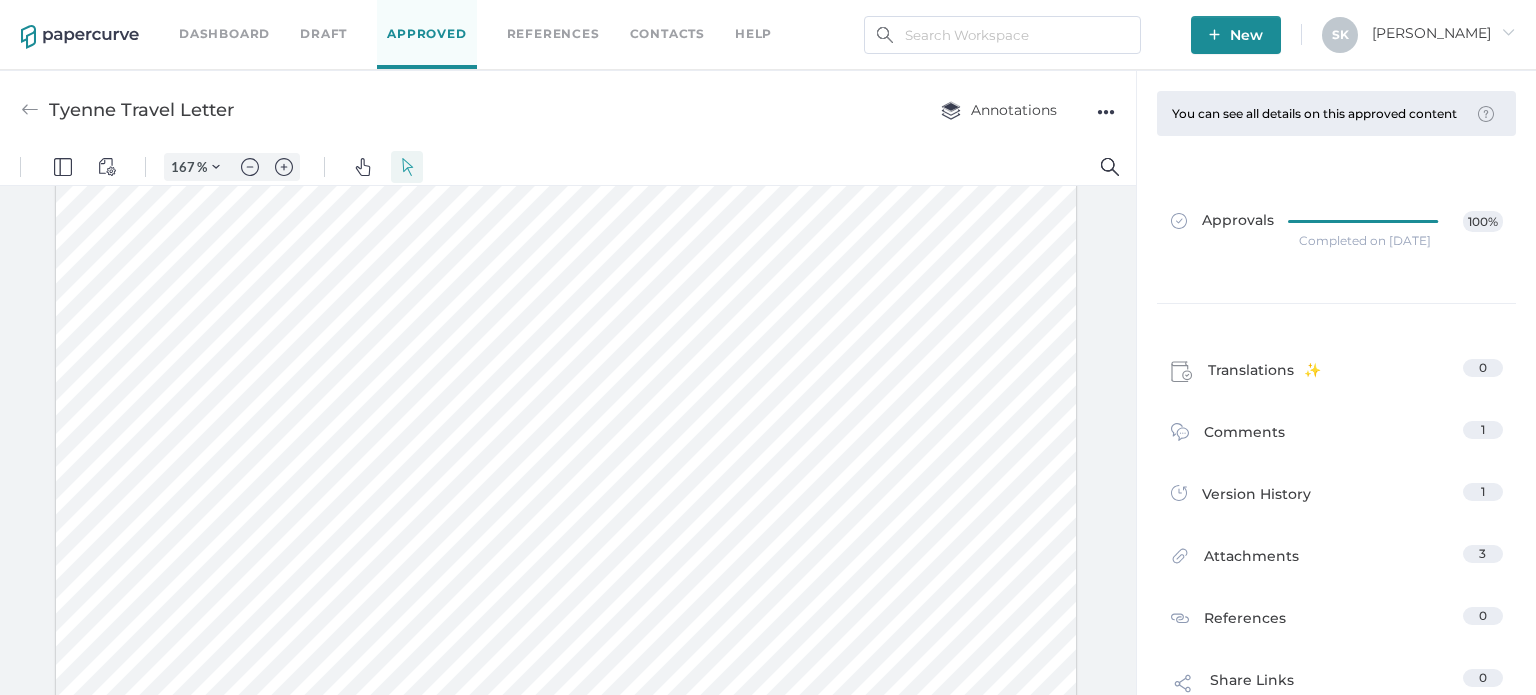 click at bounding box center (566, 349) 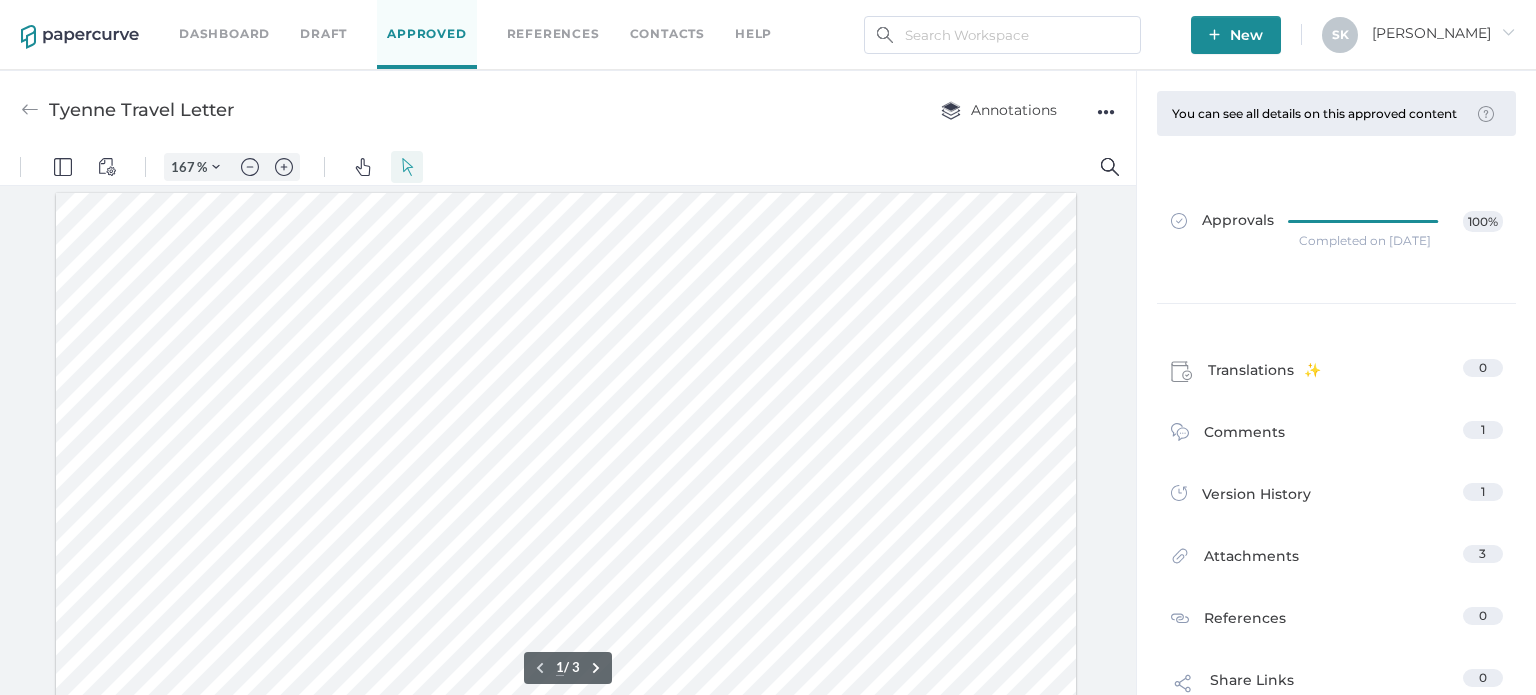 scroll, scrollTop: 0, scrollLeft: 0, axis: both 